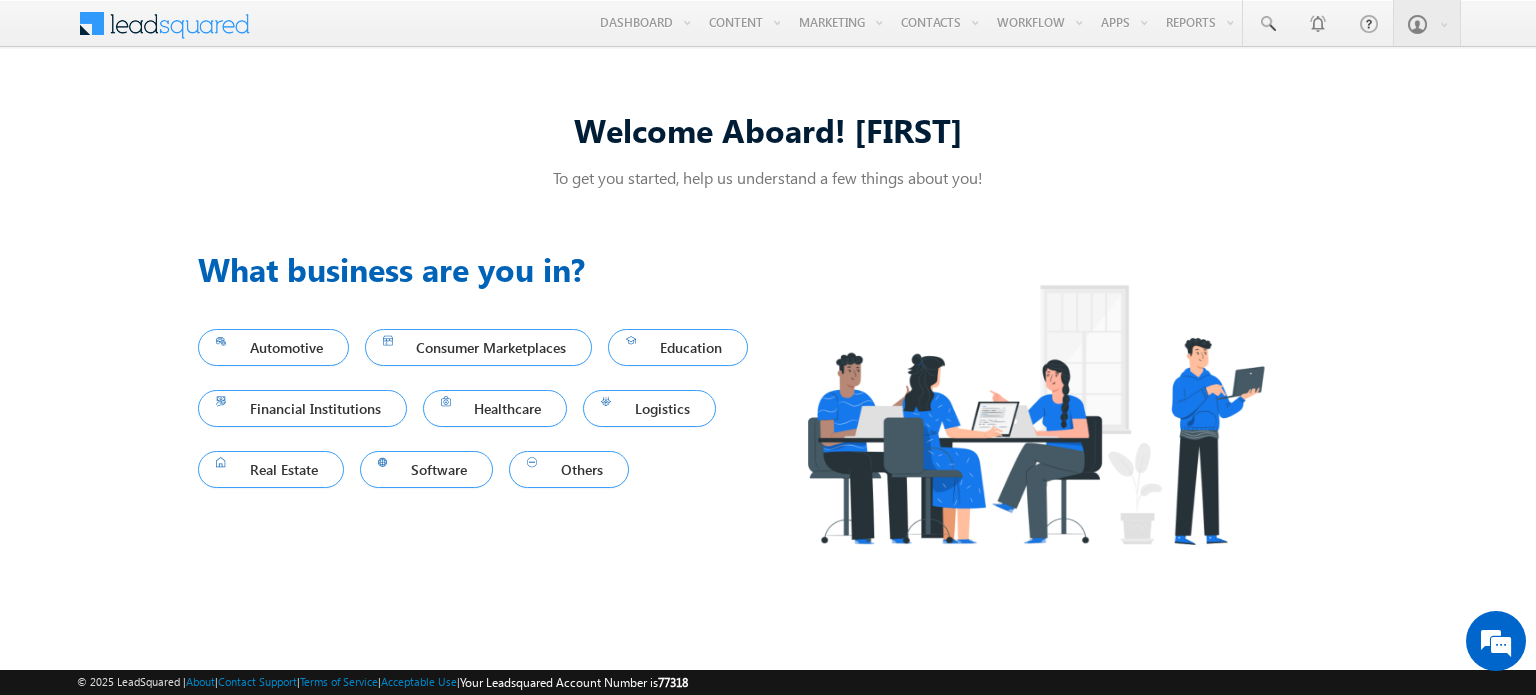 scroll, scrollTop: 0, scrollLeft: 0, axis: both 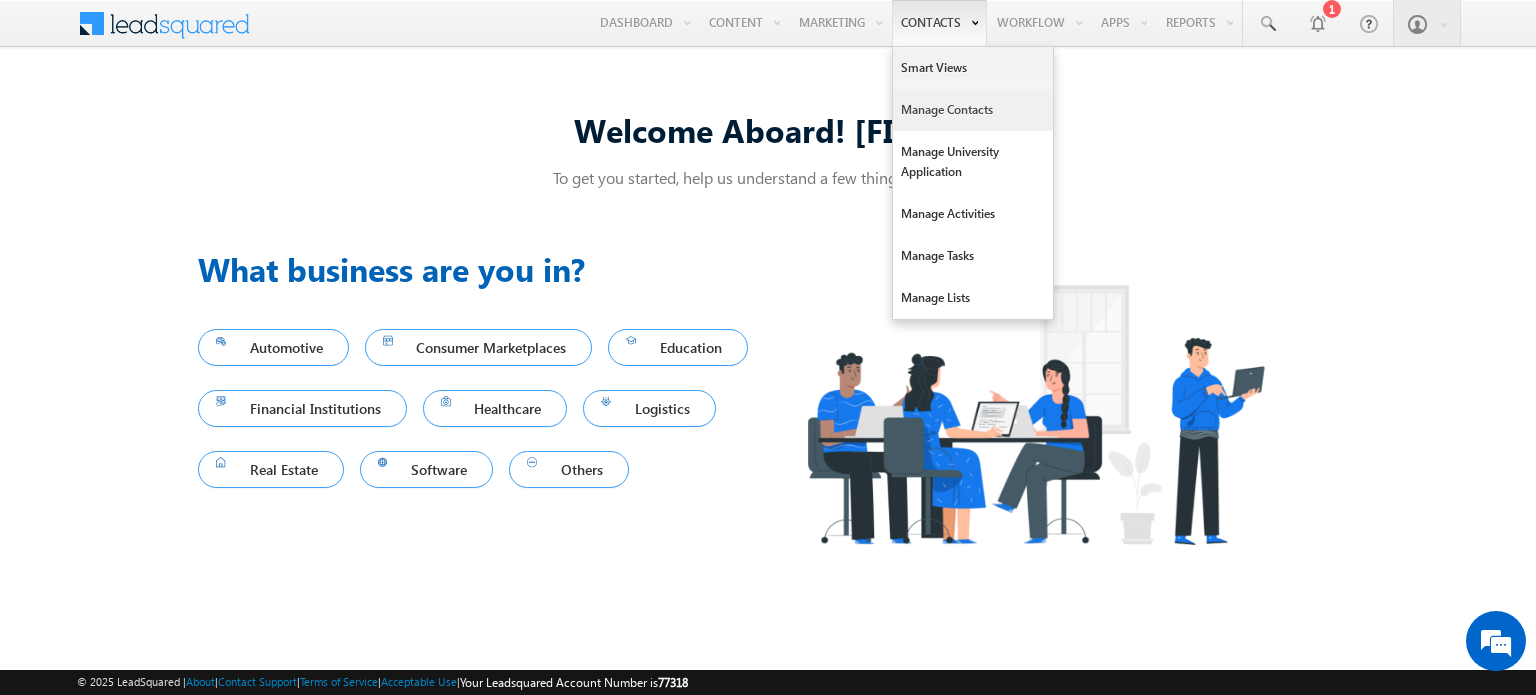 click on "Manage Contacts" at bounding box center (973, 110) 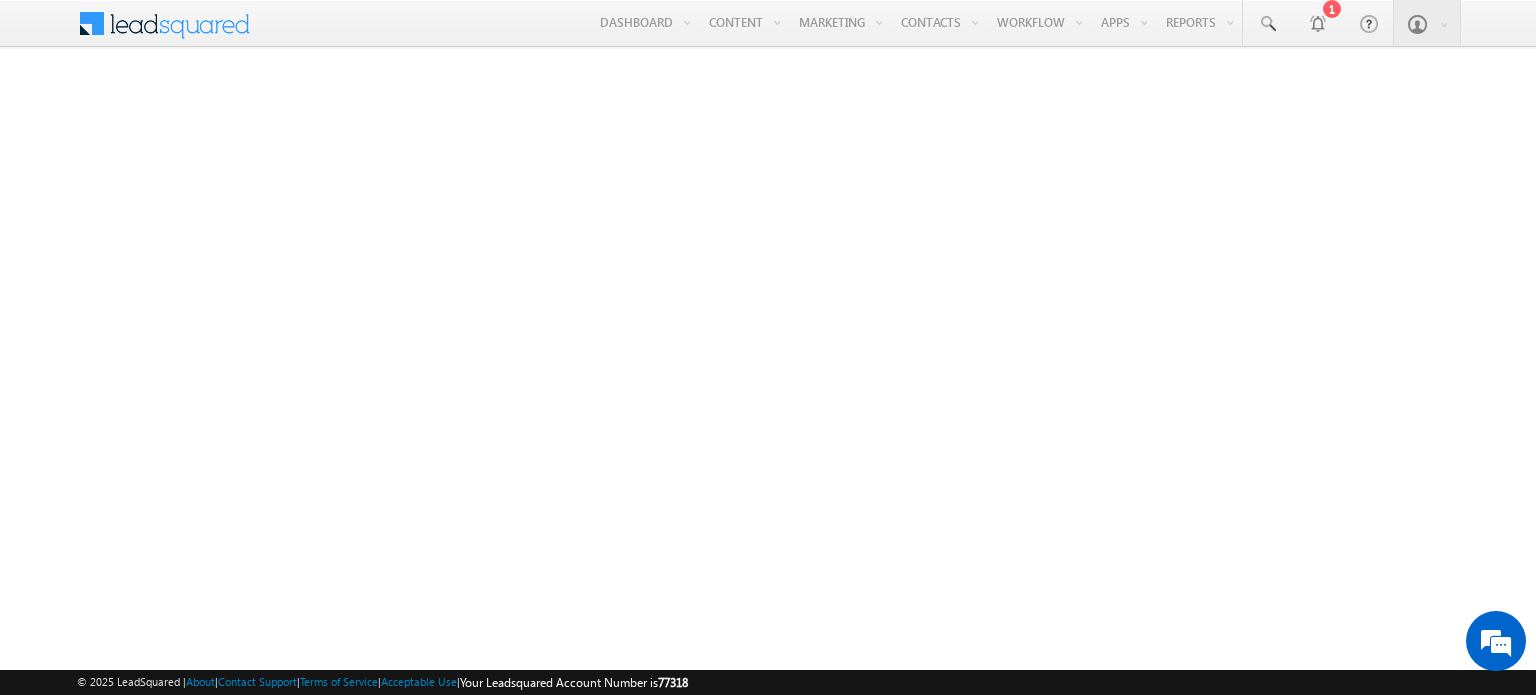 scroll, scrollTop: 0, scrollLeft: 0, axis: both 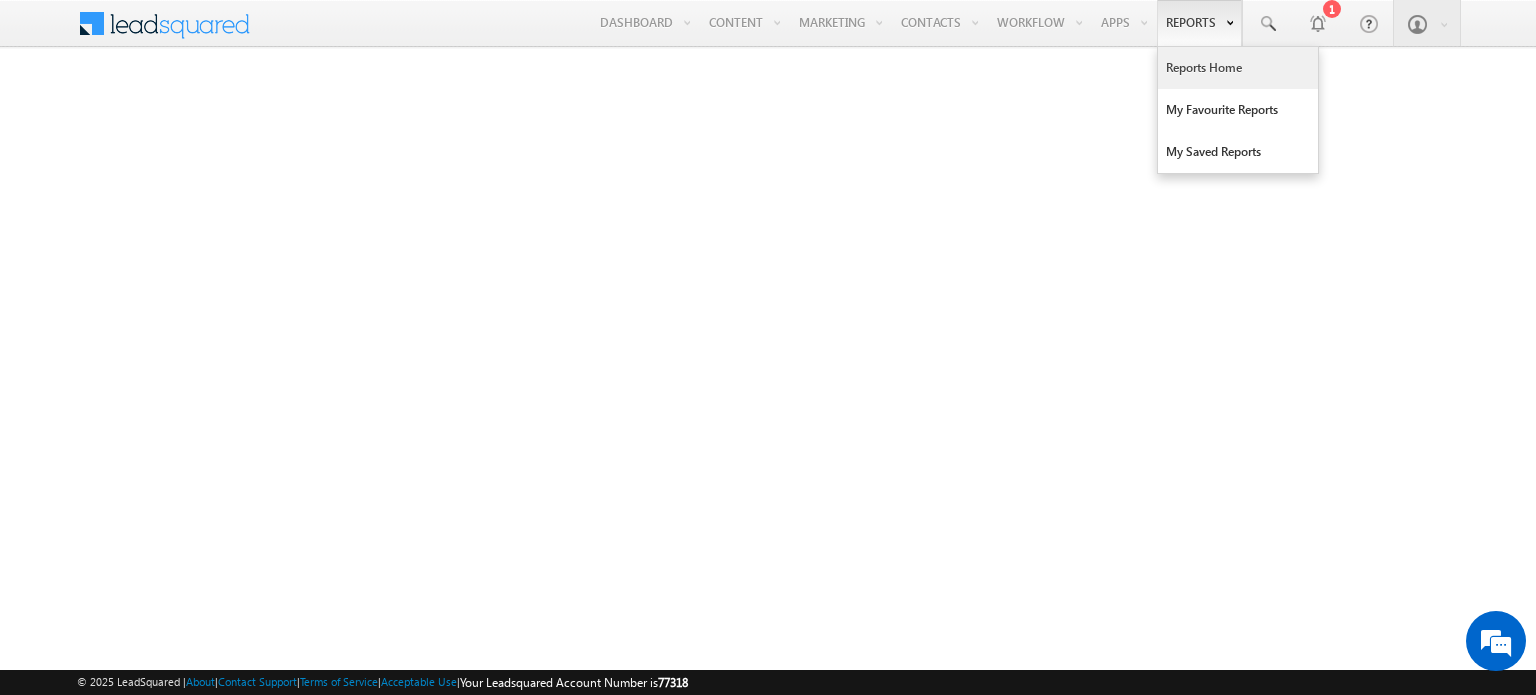 click on "Reports Home" at bounding box center [1238, 68] 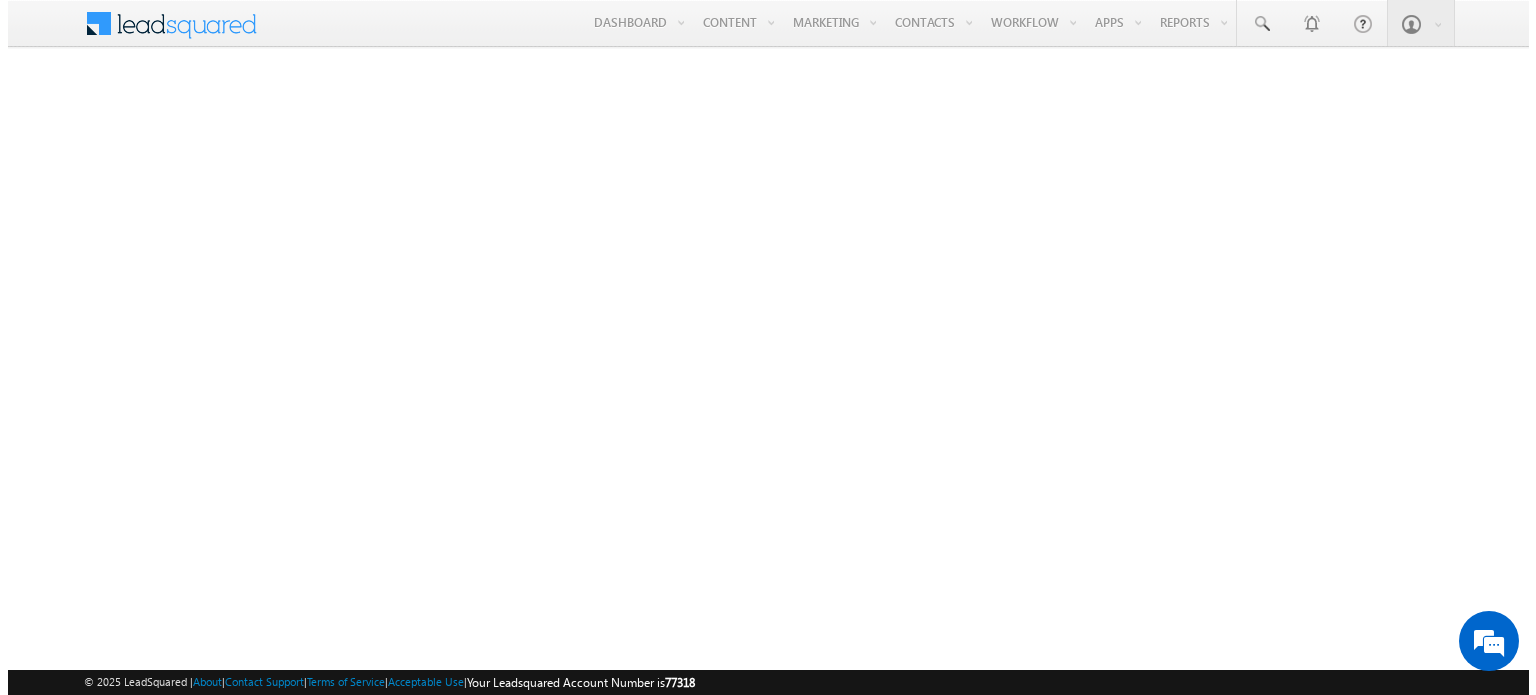 scroll, scrollTop: 0, scrollLeft: 0, axis: both 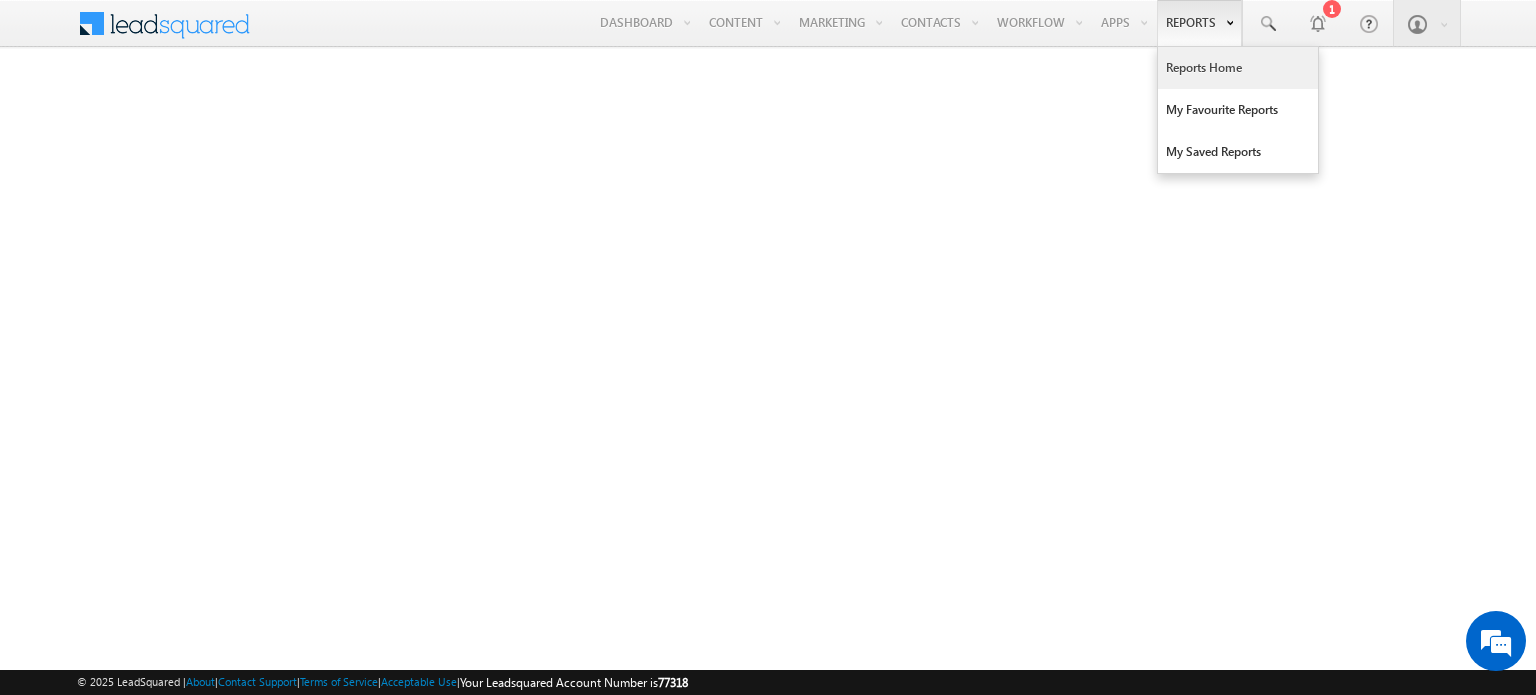 click on "Reports Home" at bounding box center [1238, 68] 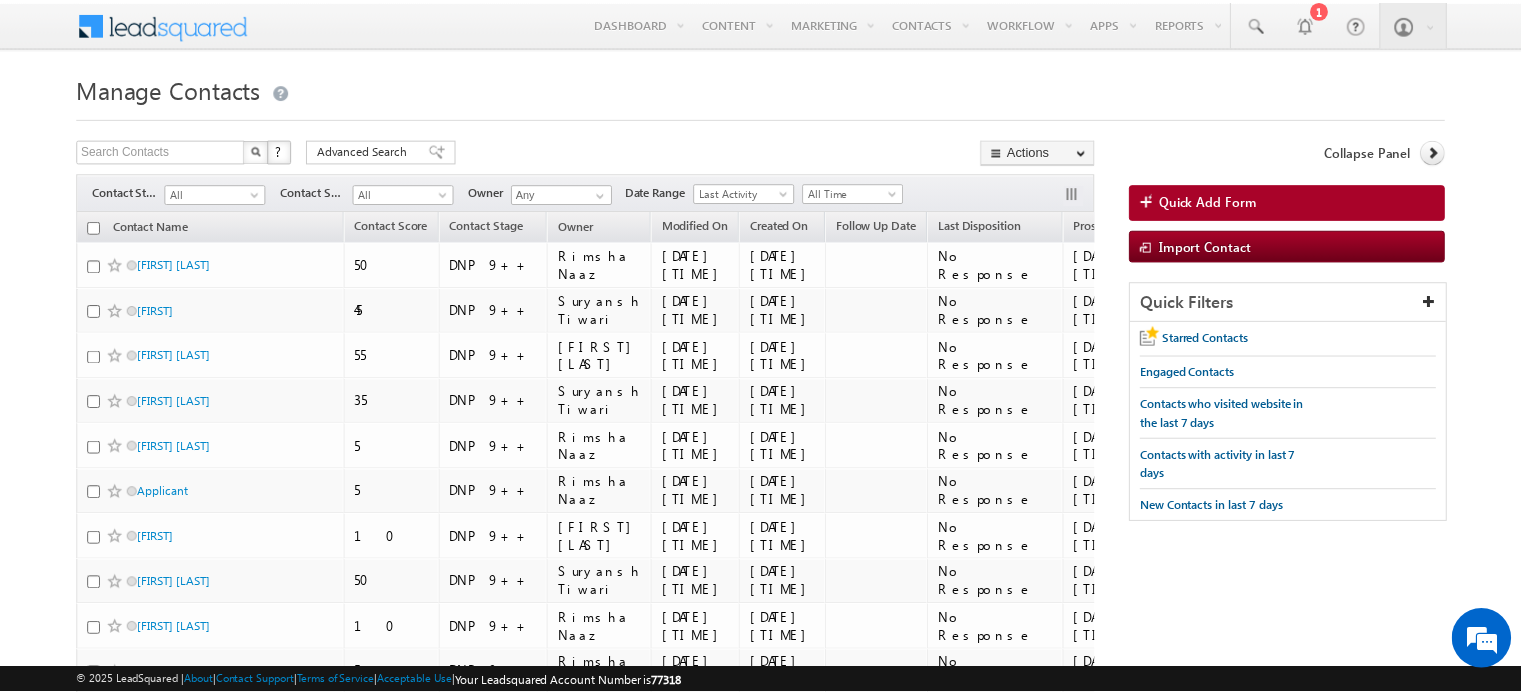 scroll, scrollTop: 0, scrollLeft: 0, axis: both 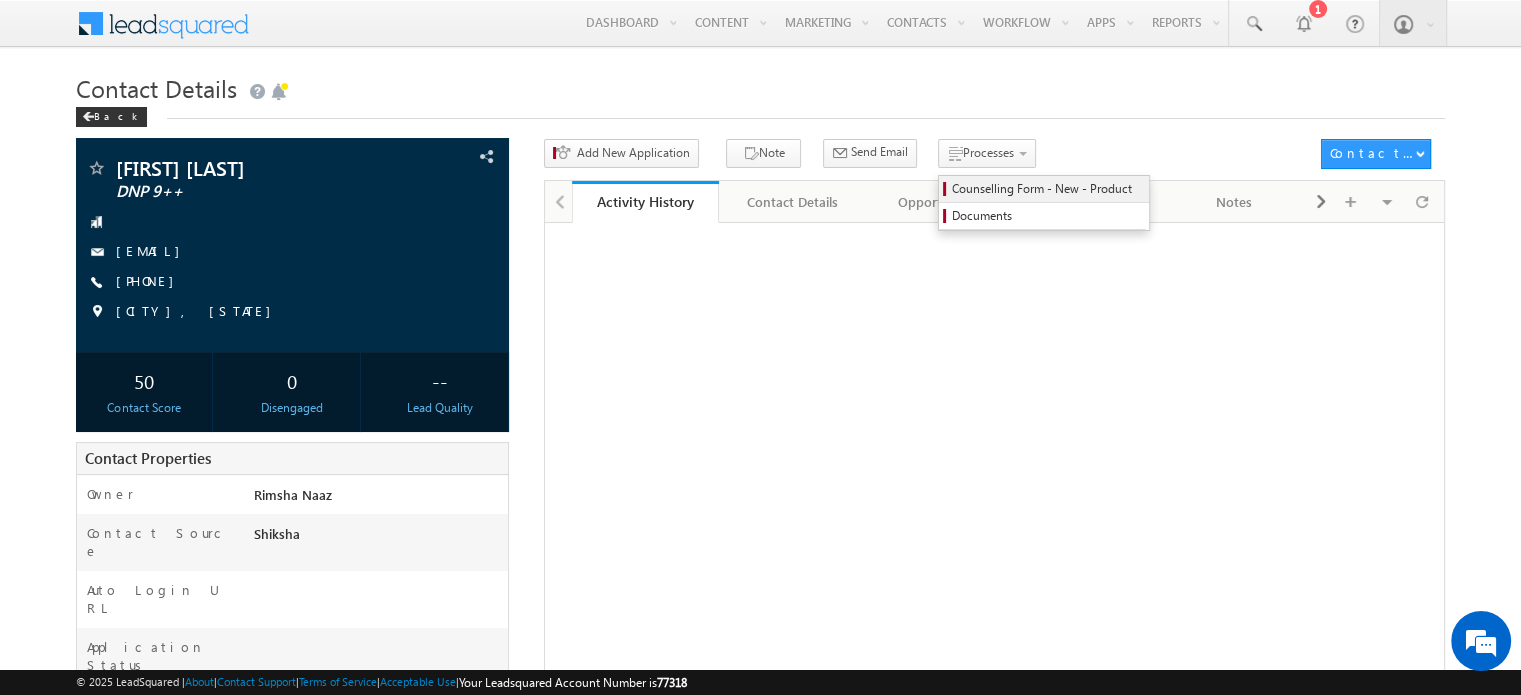 click on "Counselling Form - New - Product" at bounding box center (1047, 189) 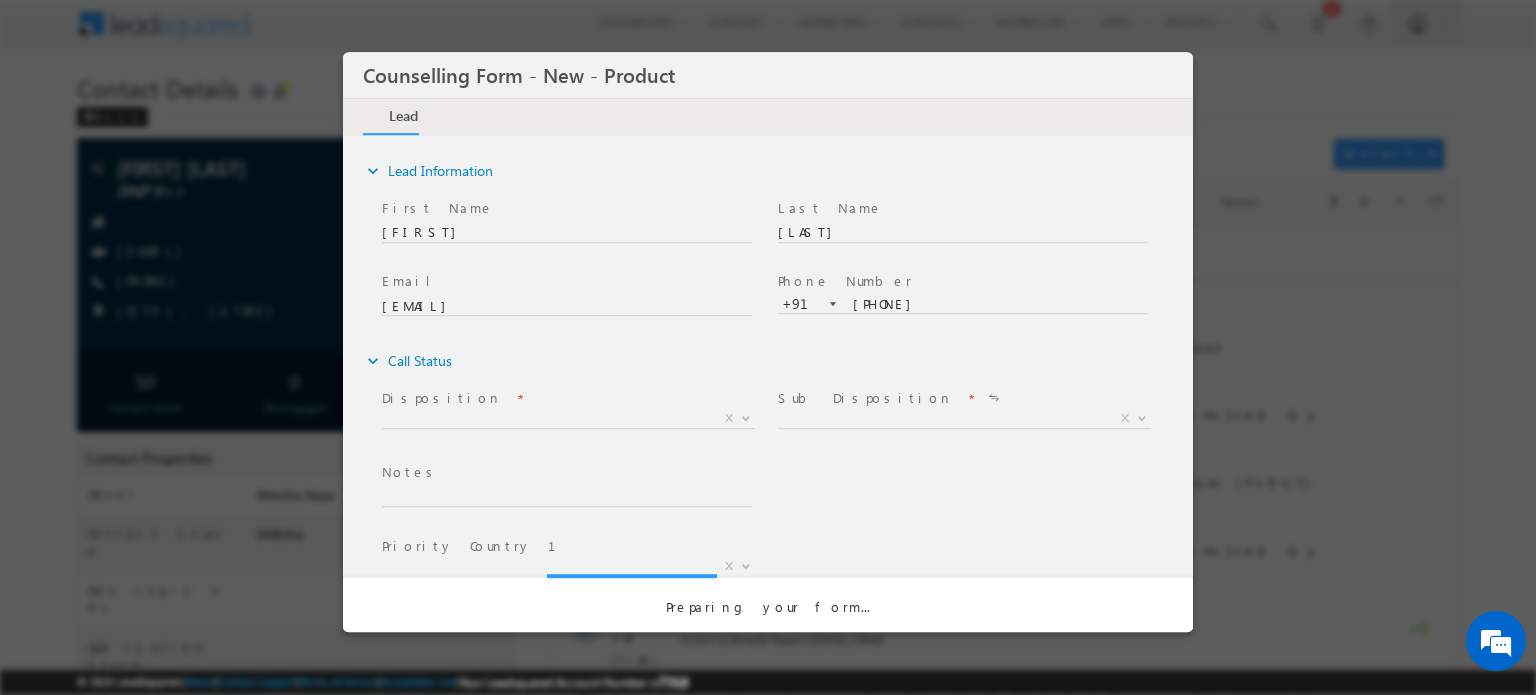 scroll, scrollTop: 0, scrollLeft: 0, axis: both 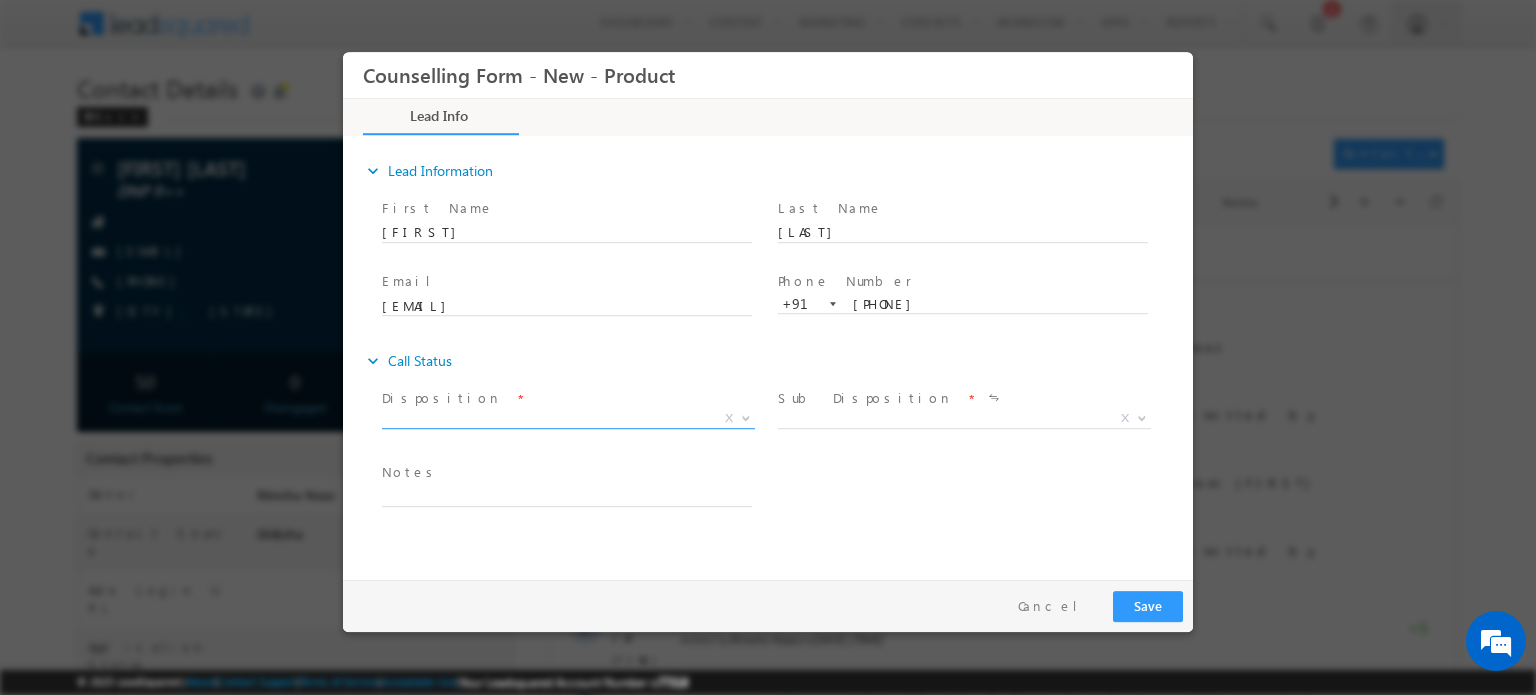 click on "X" at bounding box center (568, 418) 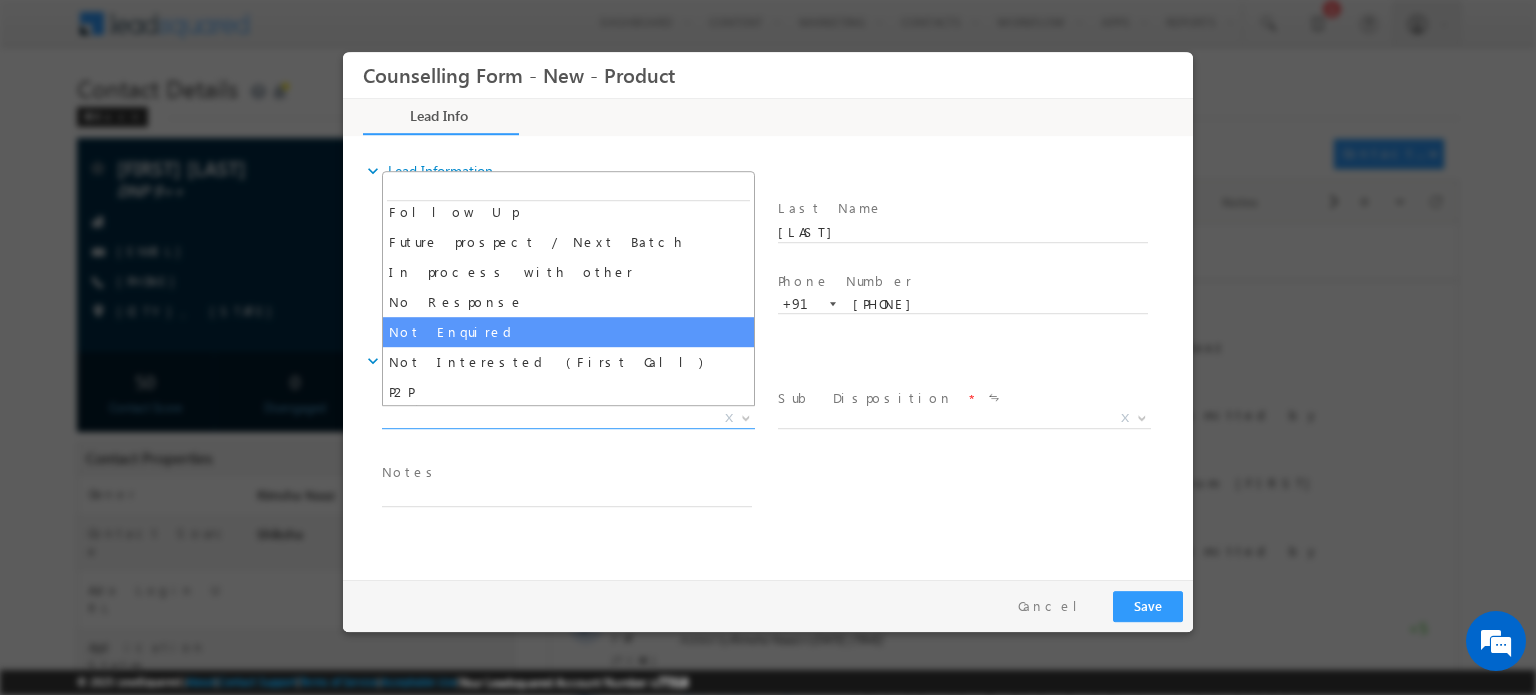 scroll, scrollTop: 100, scrollLeft: 0, axis: vertical 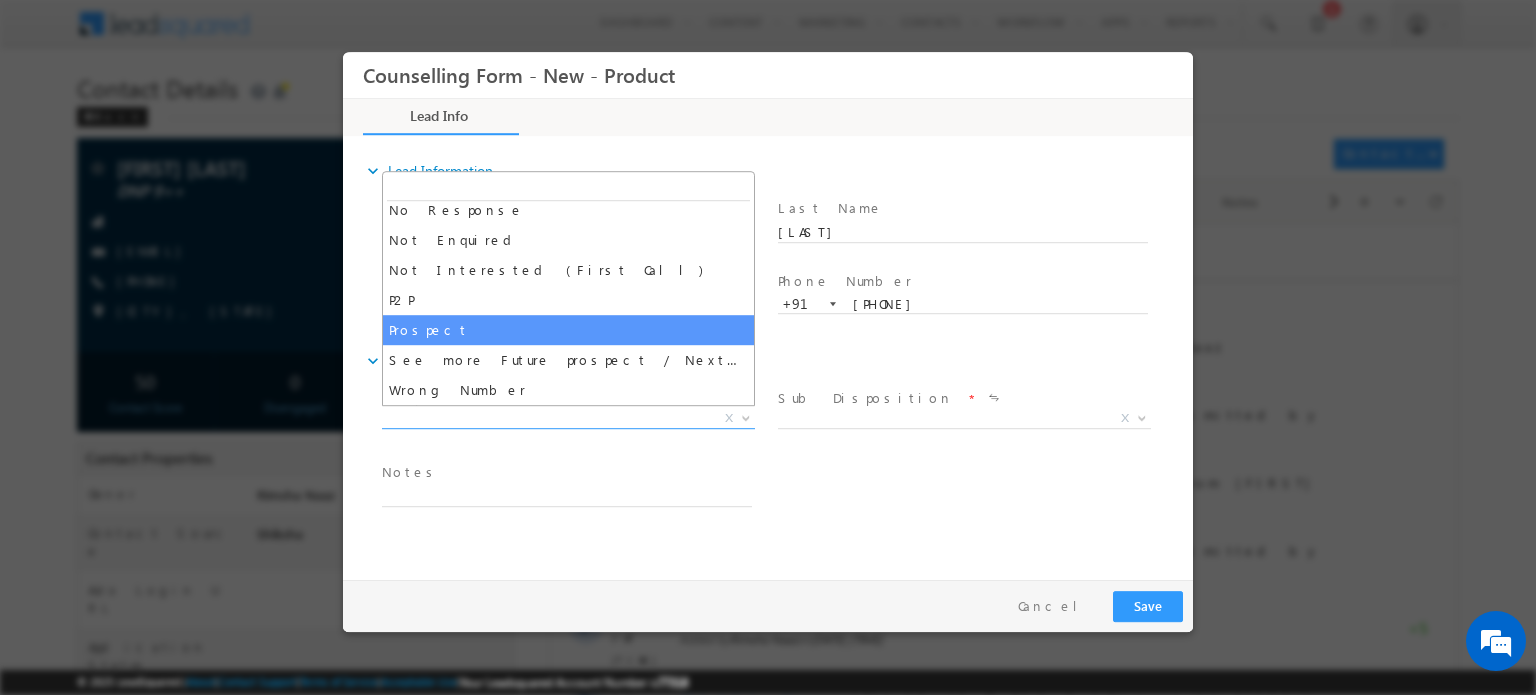 select on "Prospect" 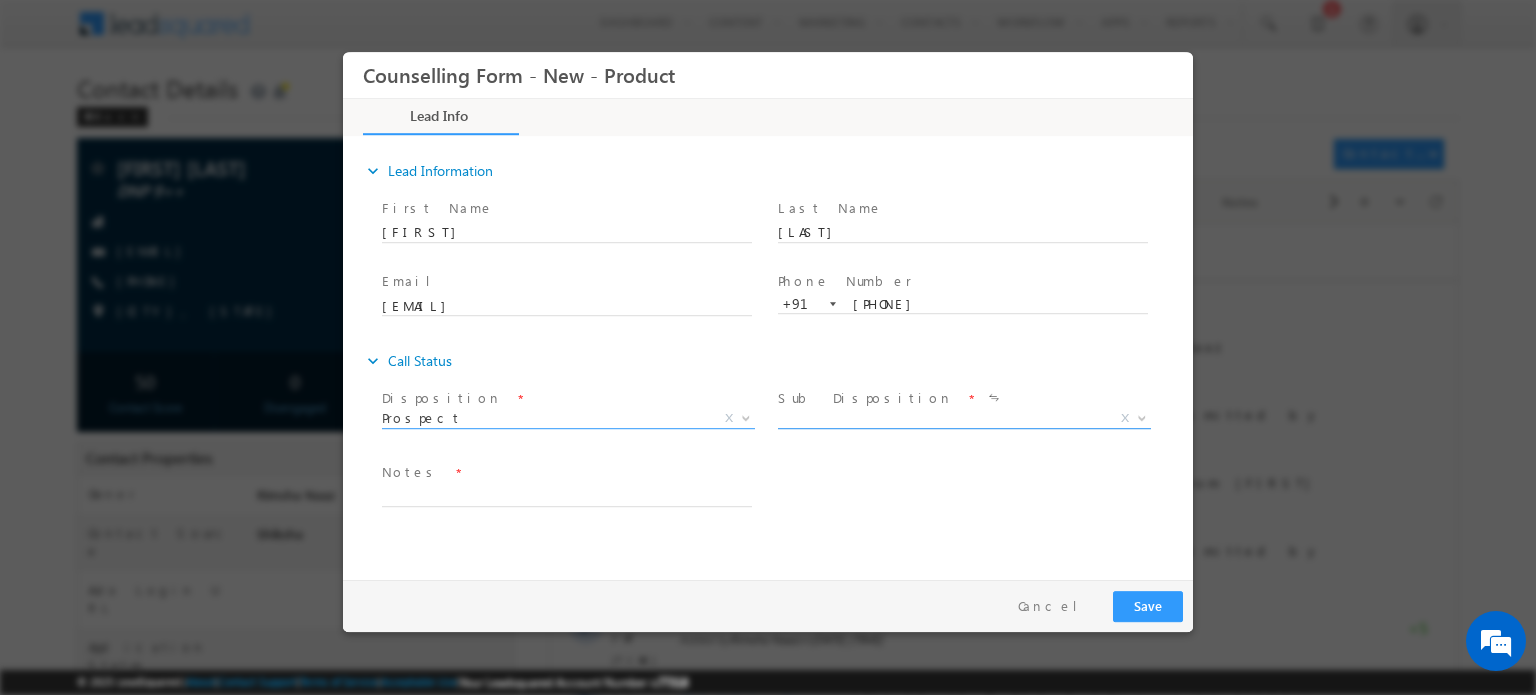 click on "X" at bounding box center (964, 418) 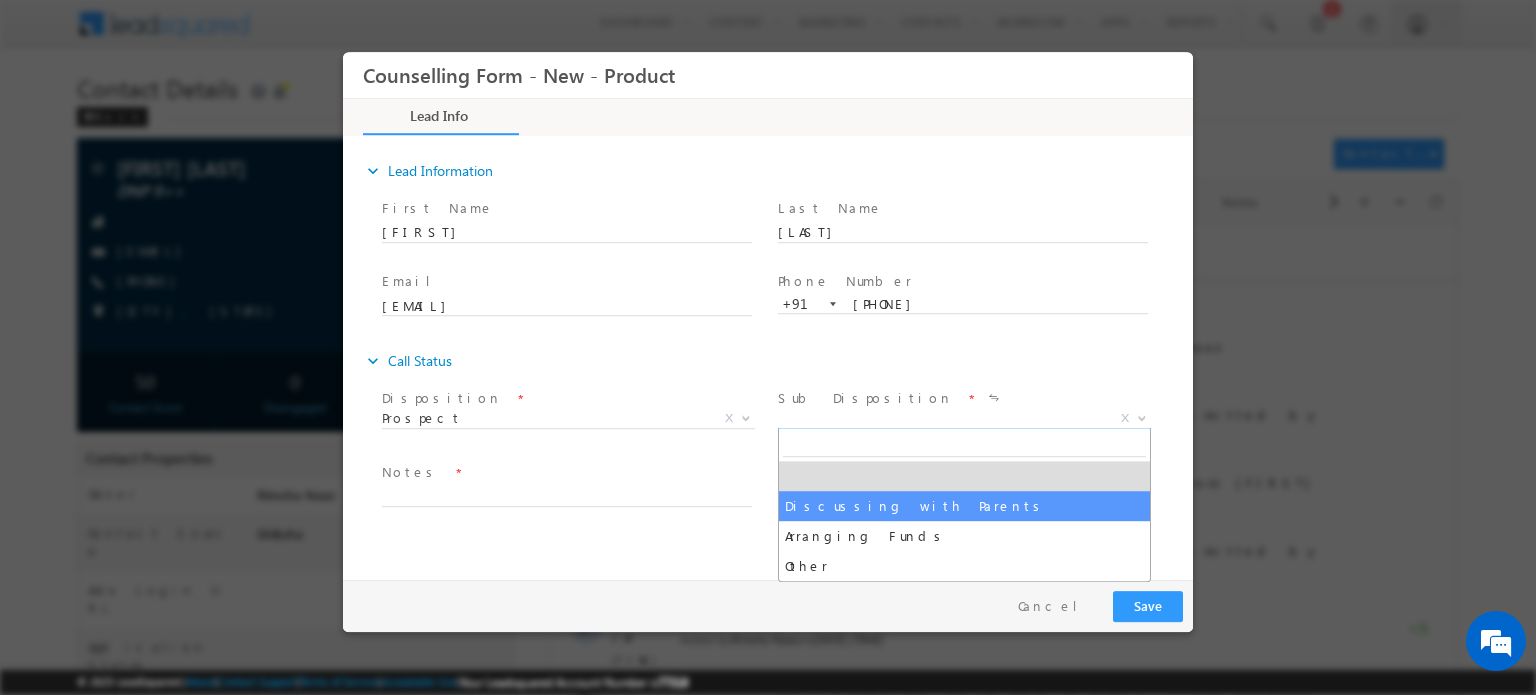select on "Discussing with Parents" 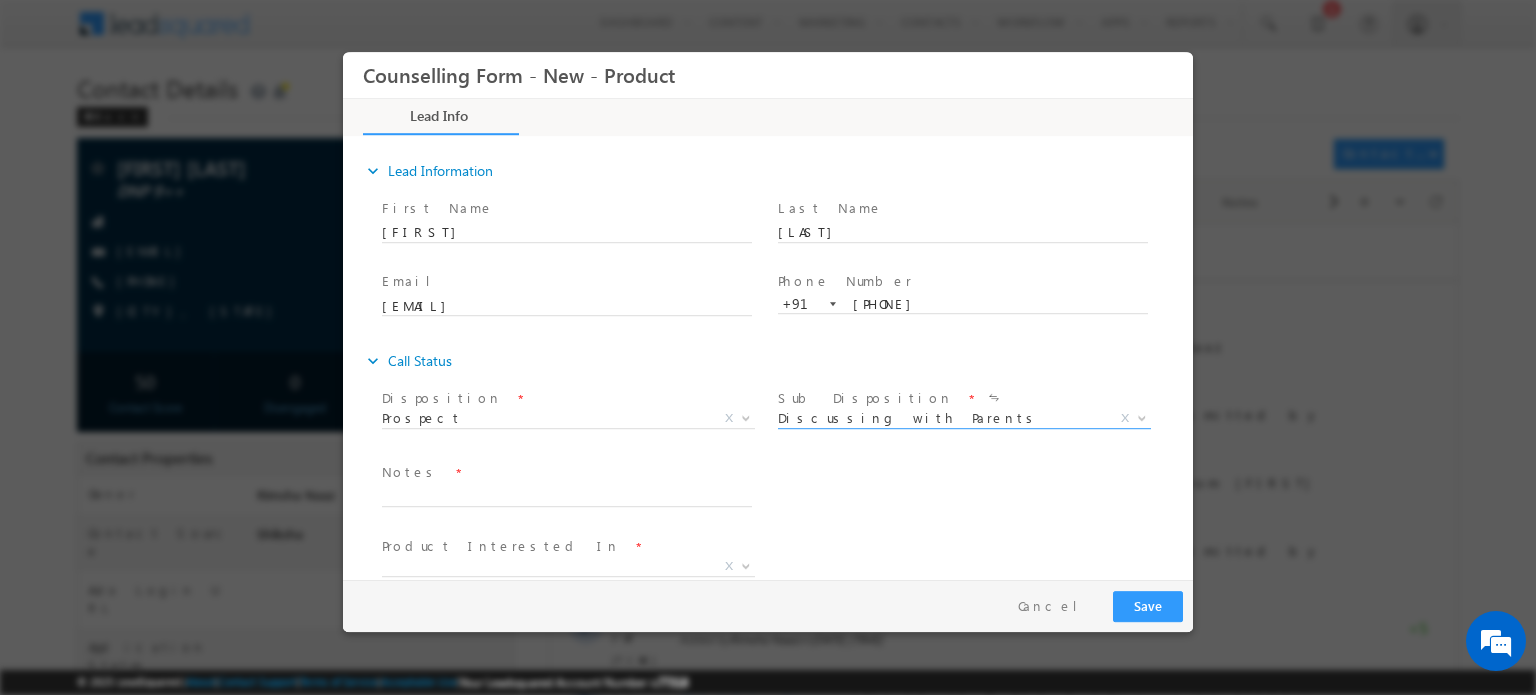 scroll, scrollTop: 30, scrollLeft: 0, axis: vertical 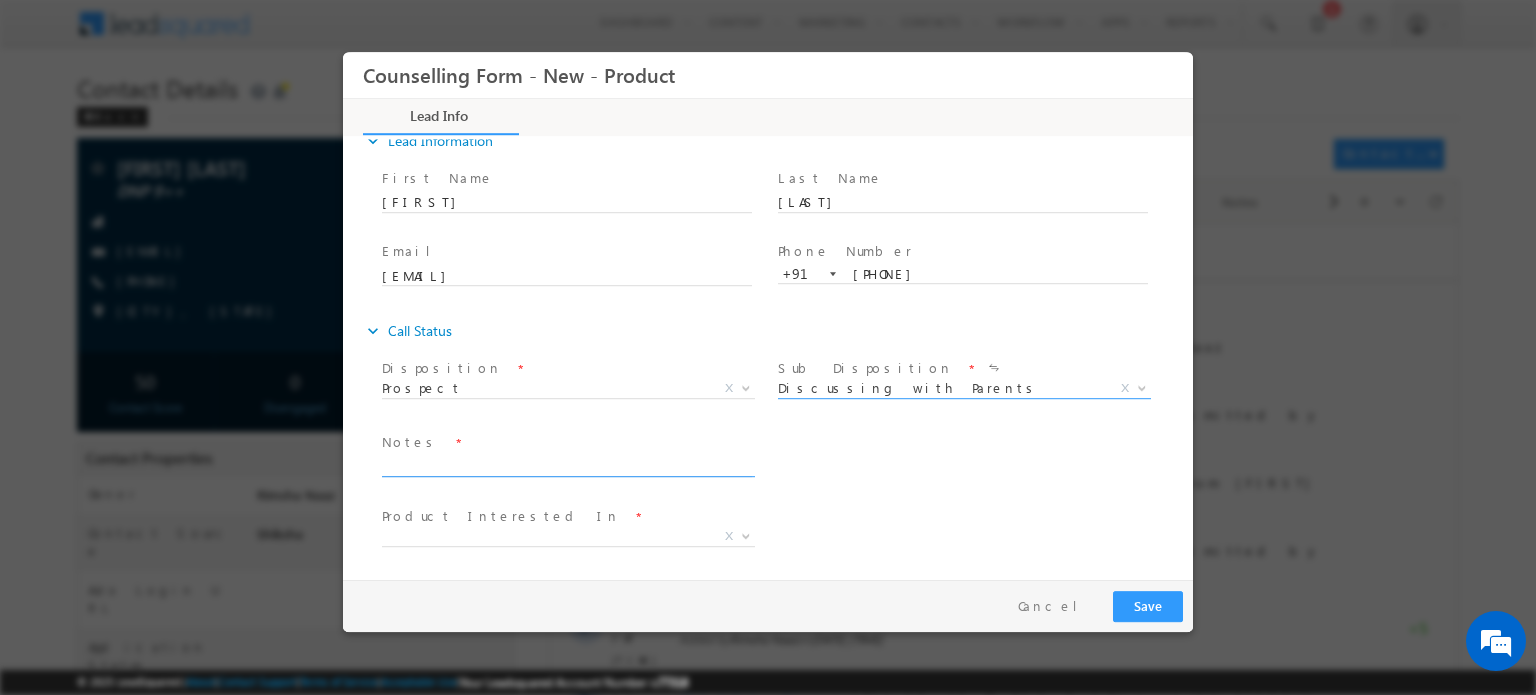 click at bounding box center (567, 464) 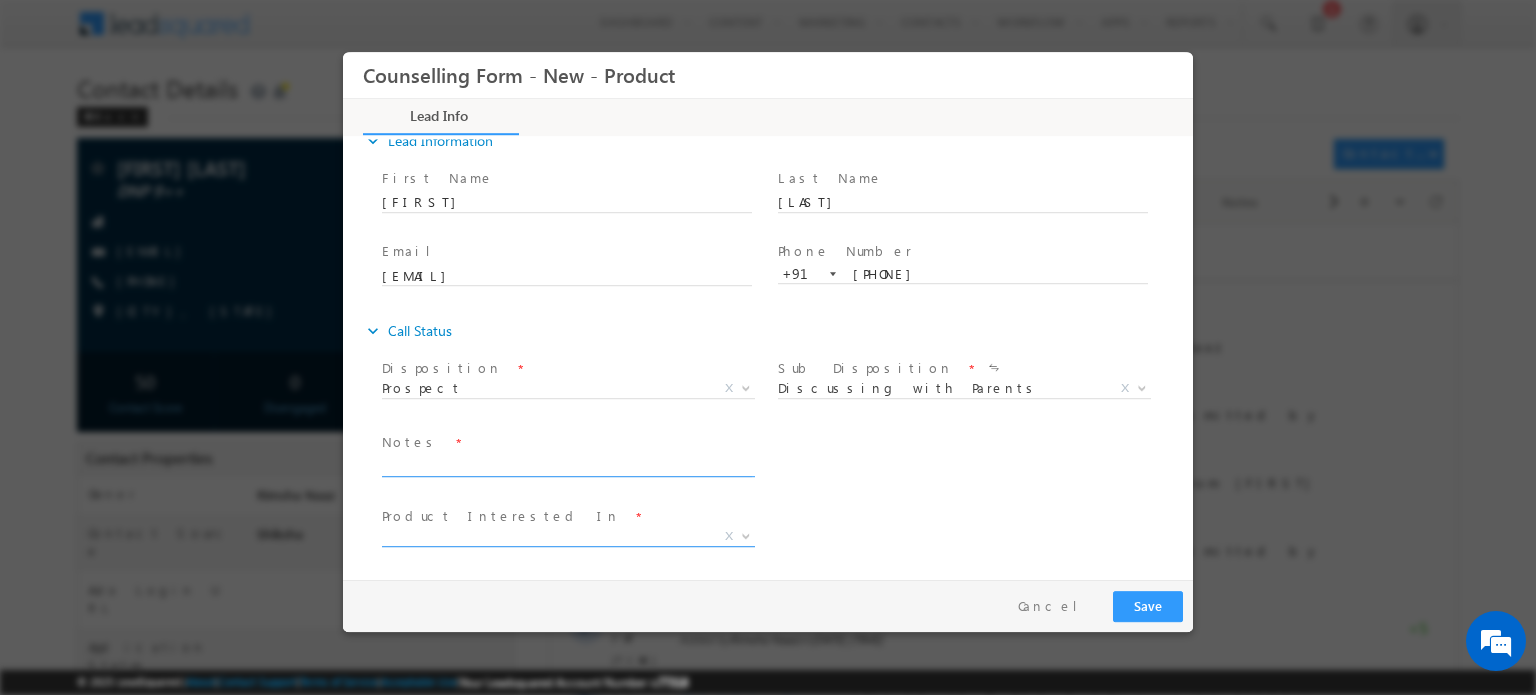 click on "X" at bounding box center (568, 536) 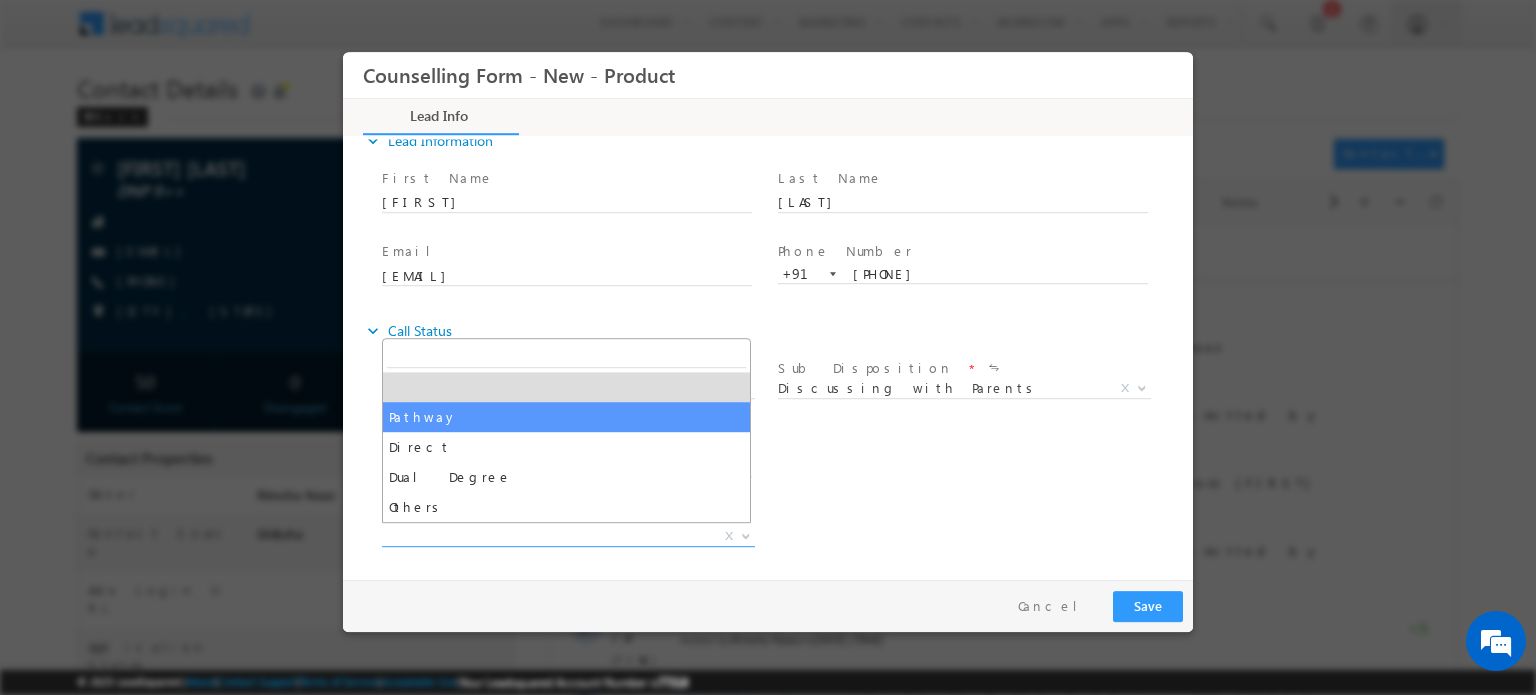 select on "Pathway" 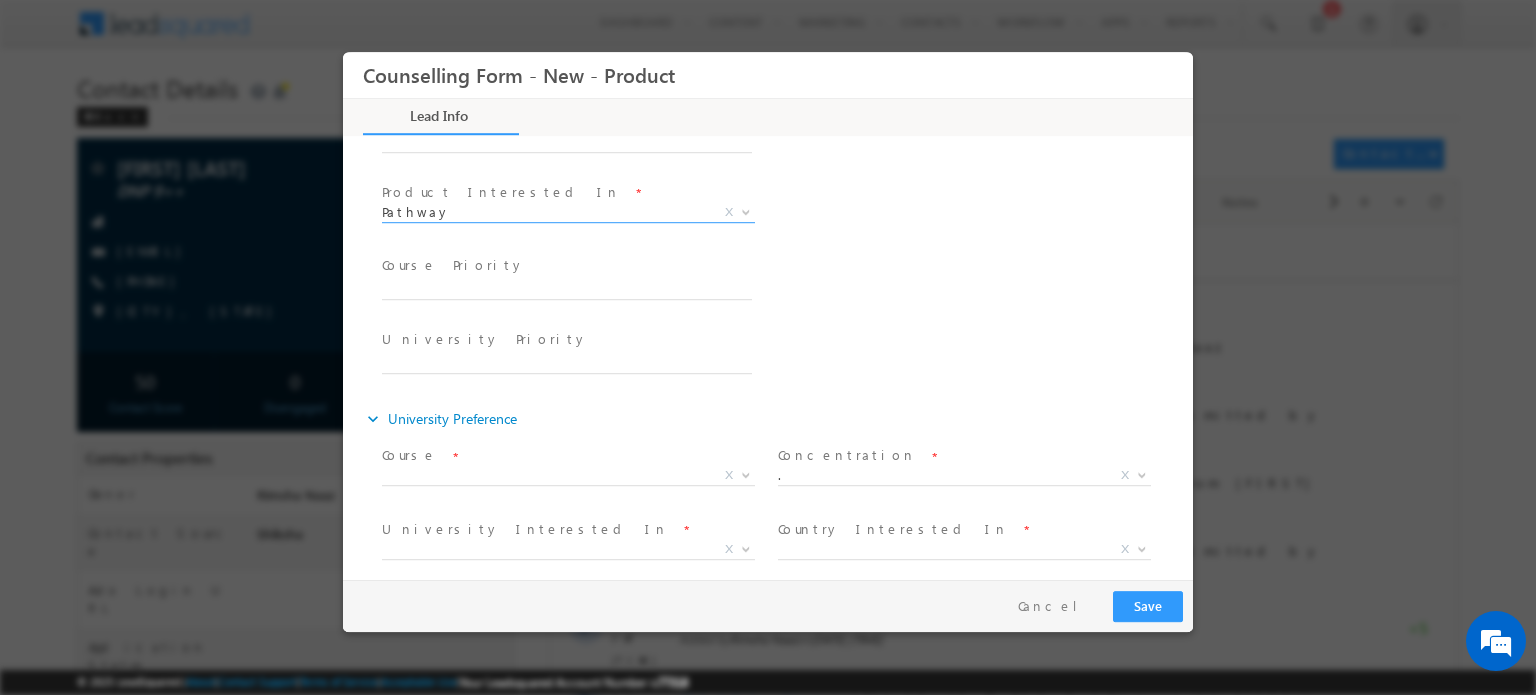 scroll, scrollTop: 367, scrollLeft: 0, axis: vertical 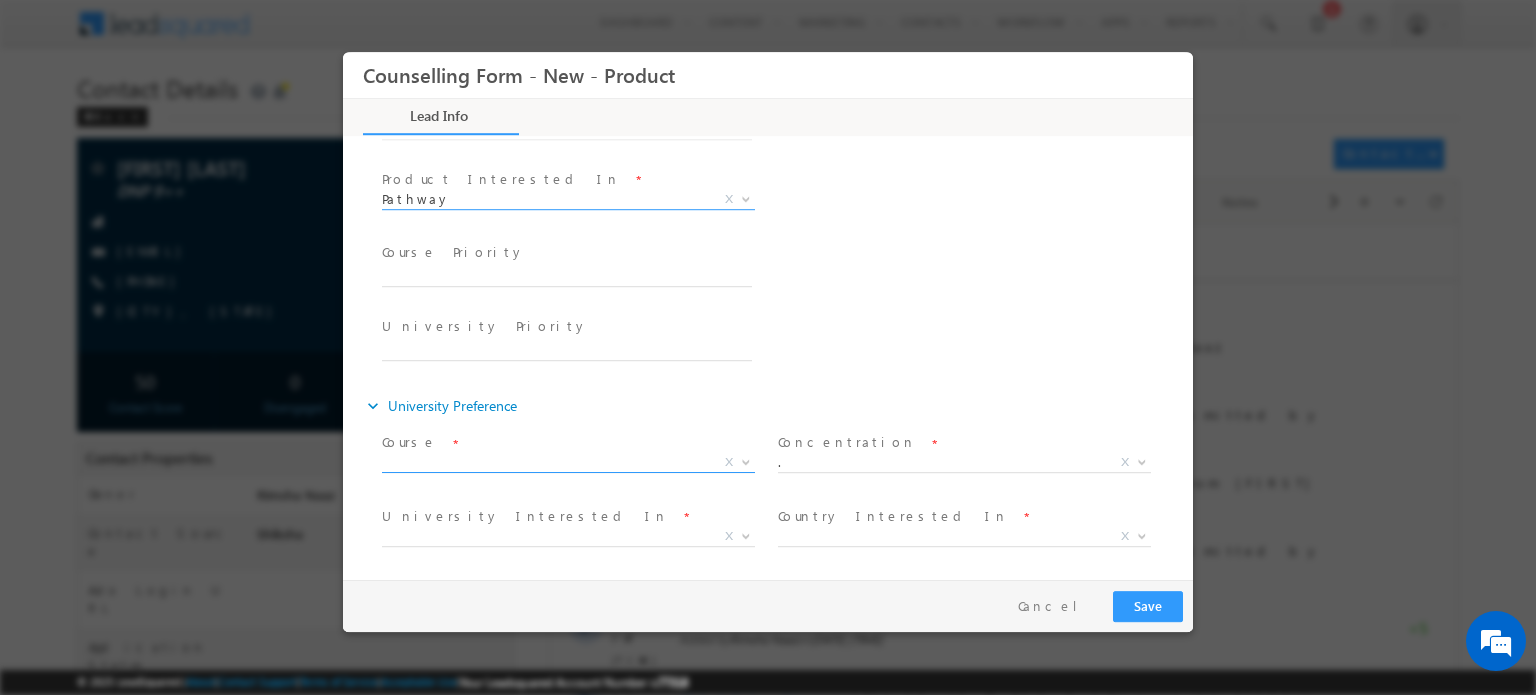 click on "X" at bounding box center [568, 462] 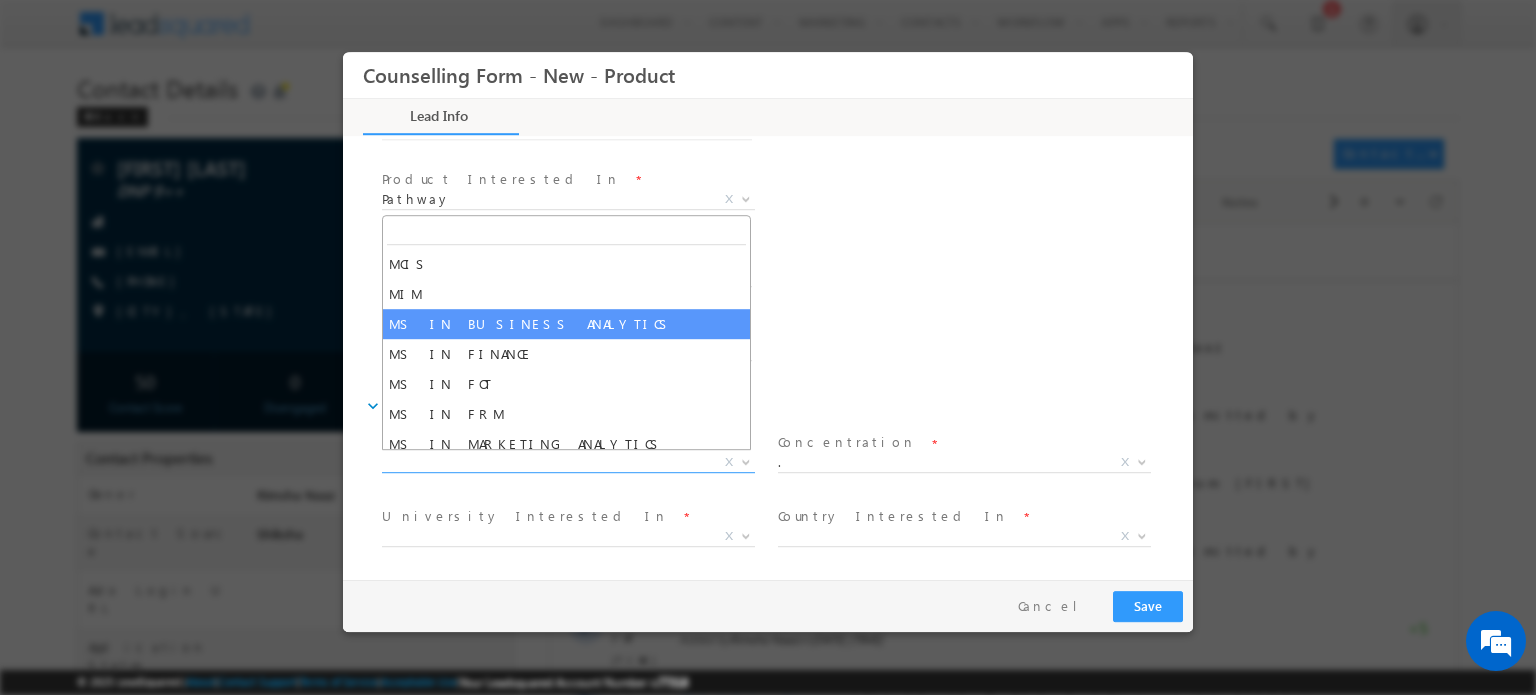 select on "MS IN BUSINESS ANALYTICS" 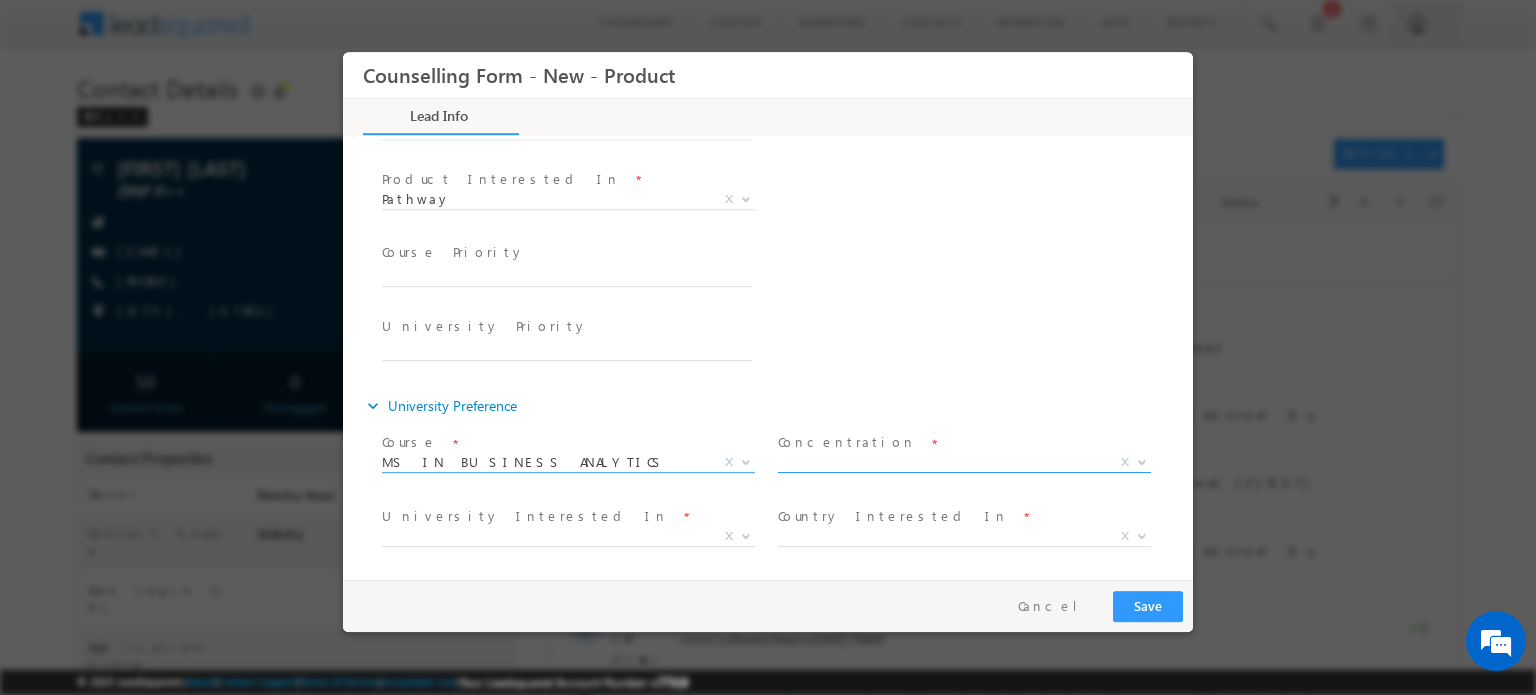 click on "X" at bounding box center [964, 462] 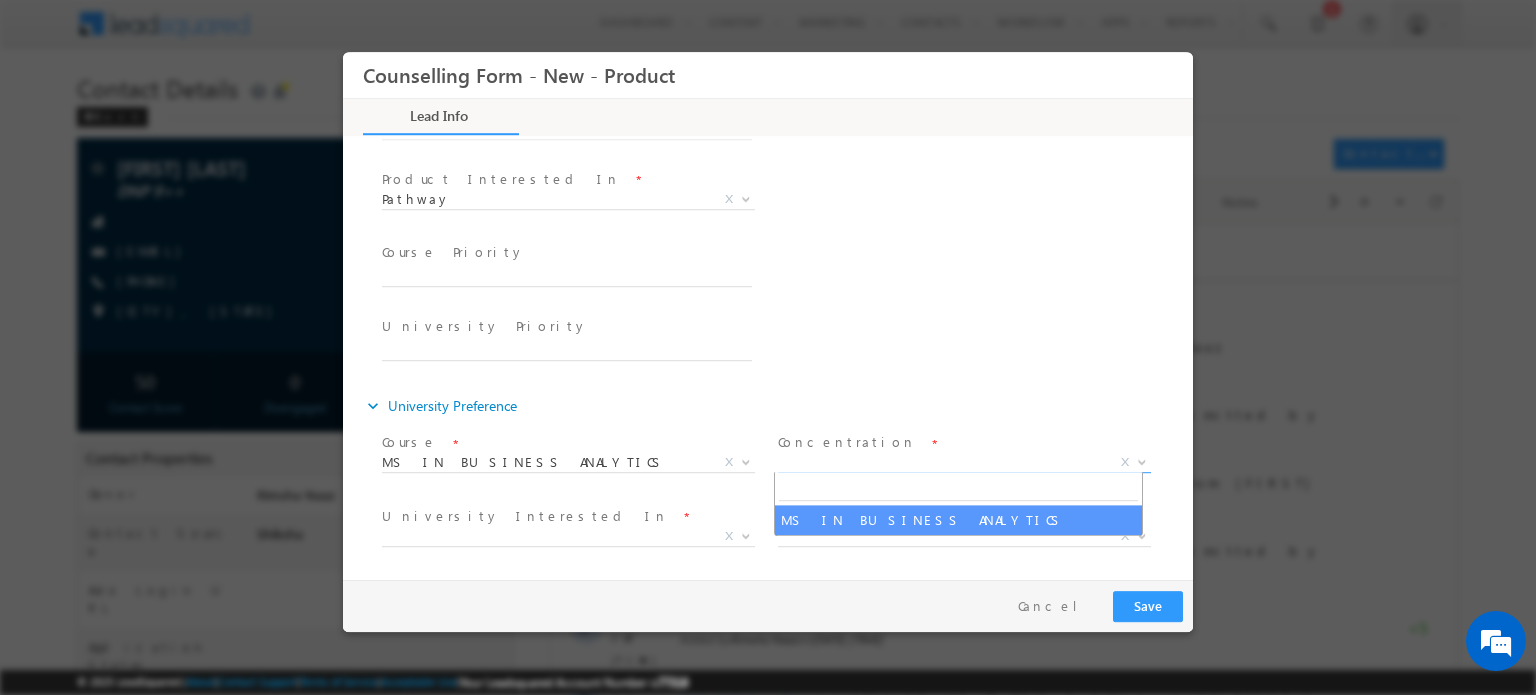 select on "MS IN BUSINESS ANALYTICS" 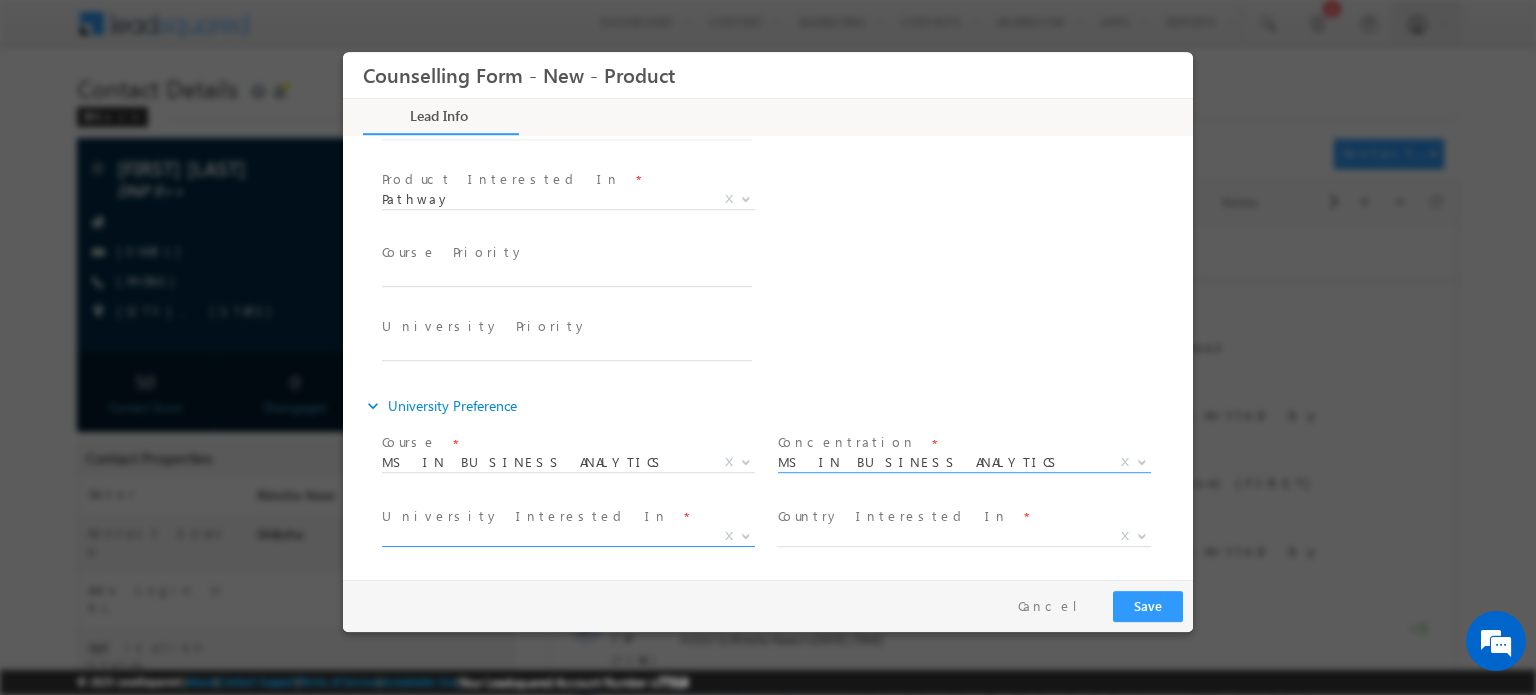 click on "X" at bounding box center [568, 536] 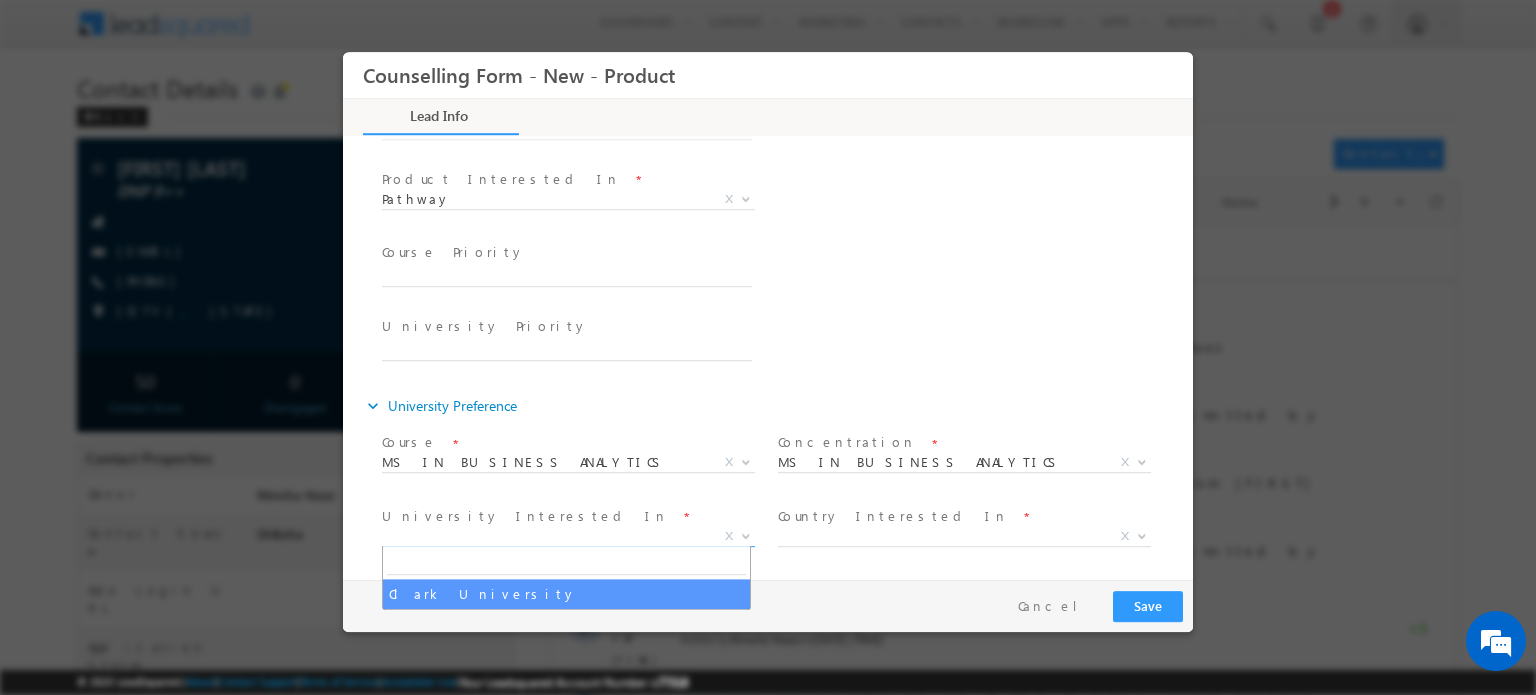 select on "Clark University" 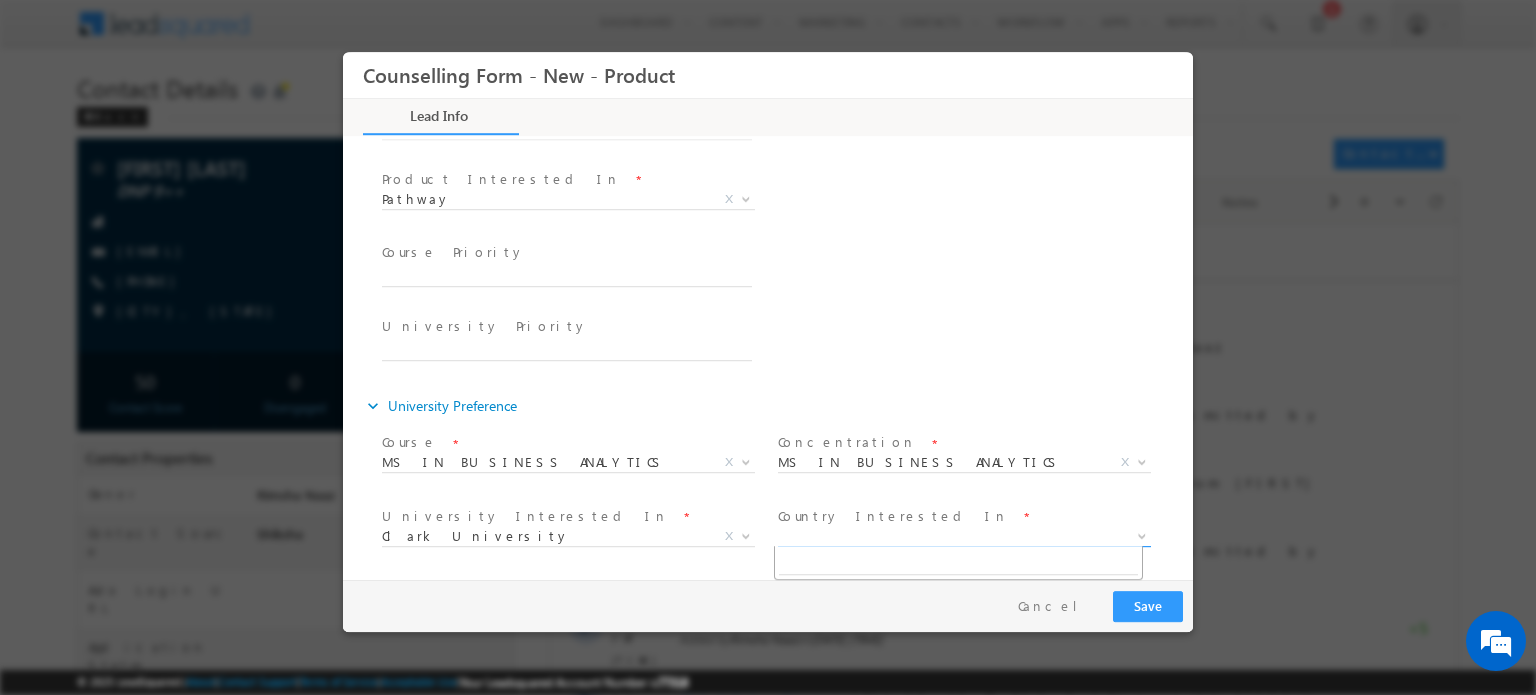 click on "X" at bounding box center [964, 536] 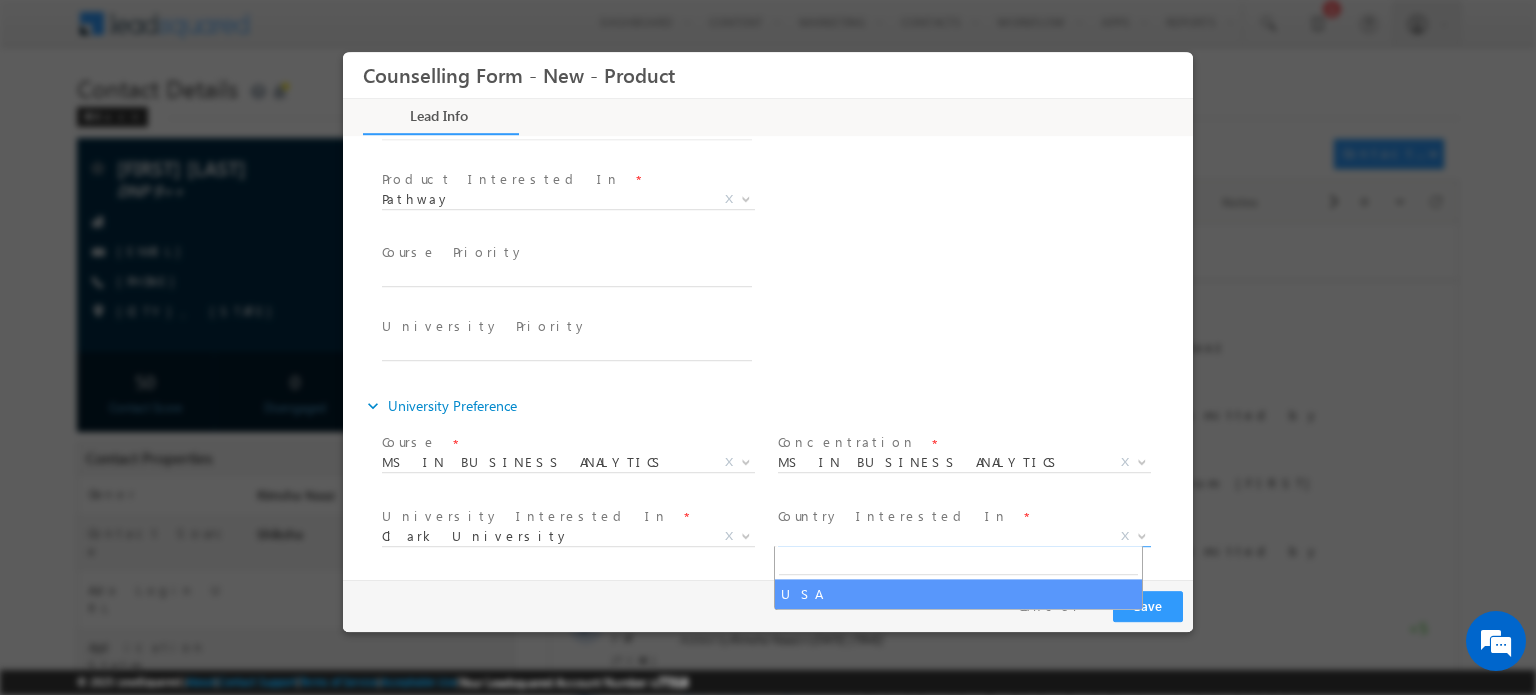 select on "USA" 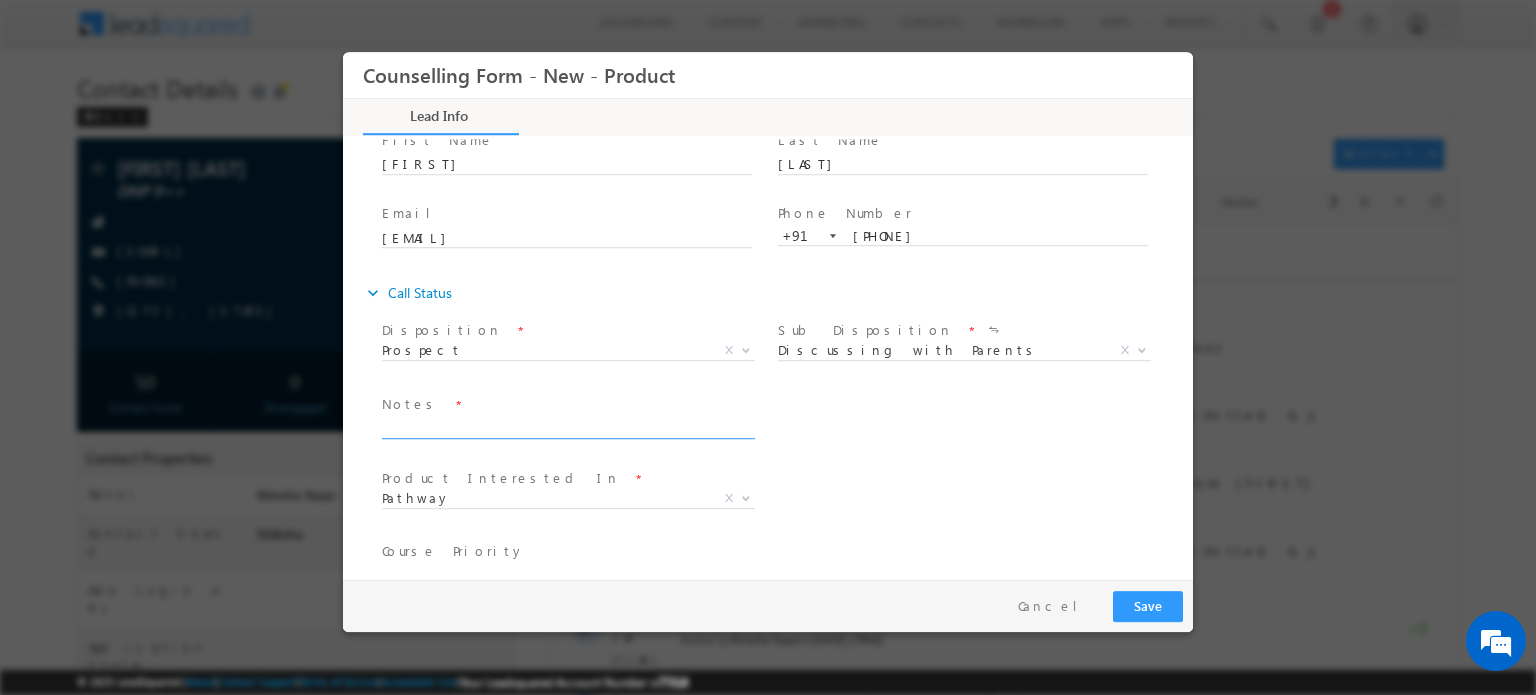 scroll, scrollTop: 67, scrollLeft: 0, axis: vertical 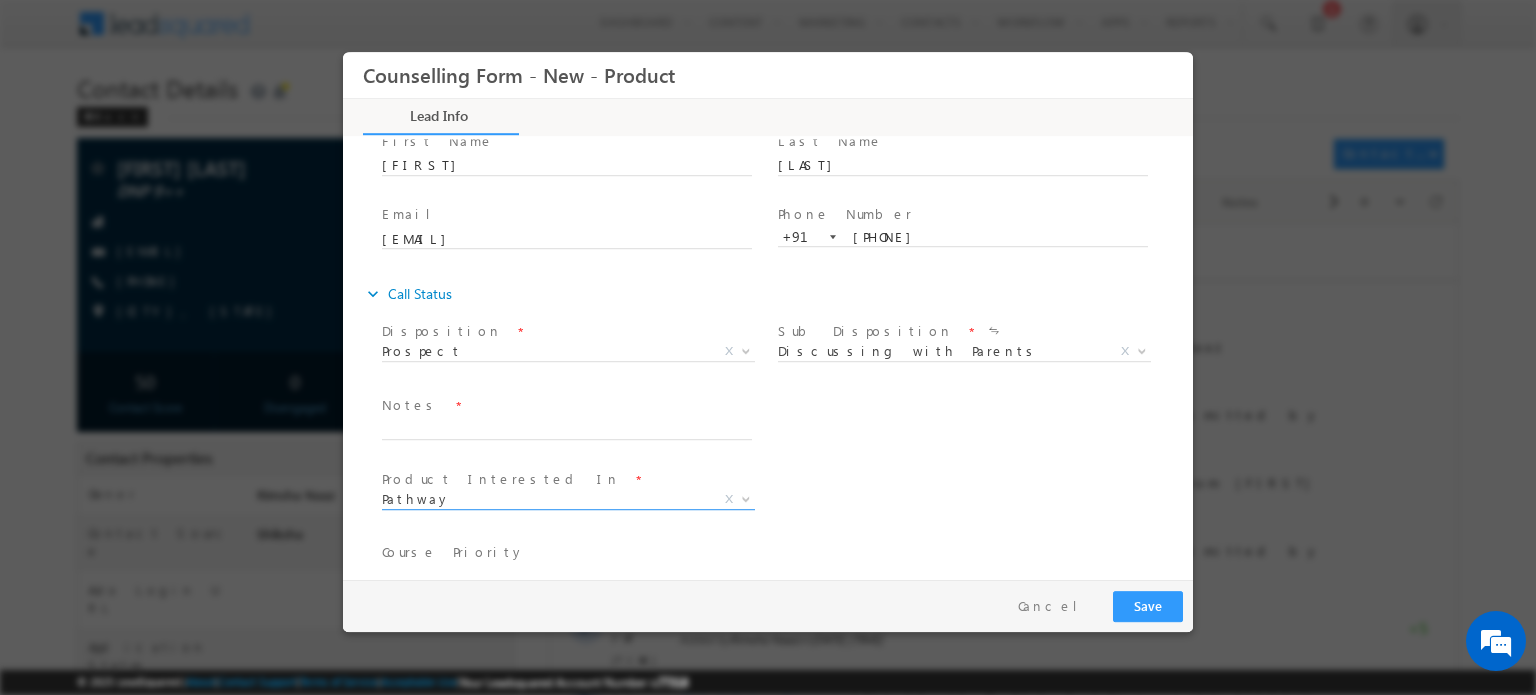 click on "Pathway" at bounding box center (544, 498) 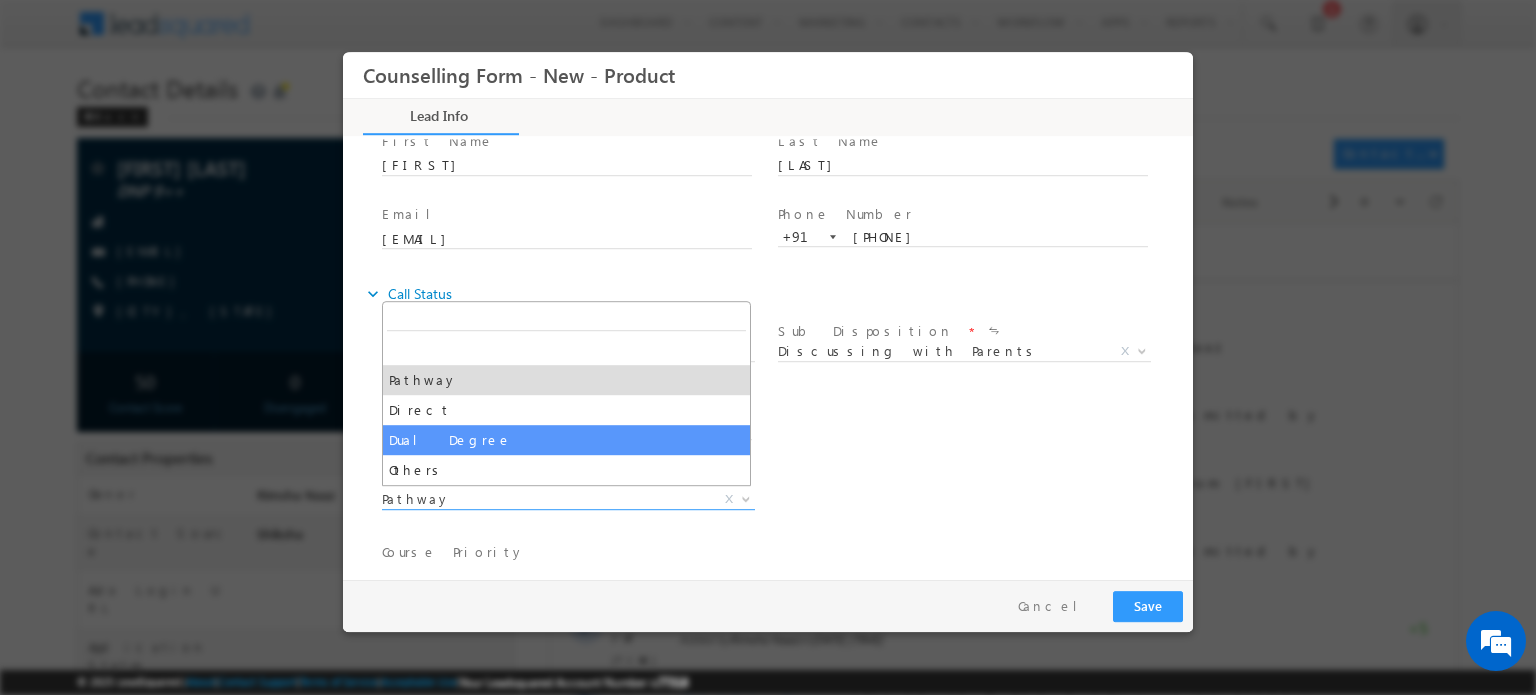 select on "Dual Degree" 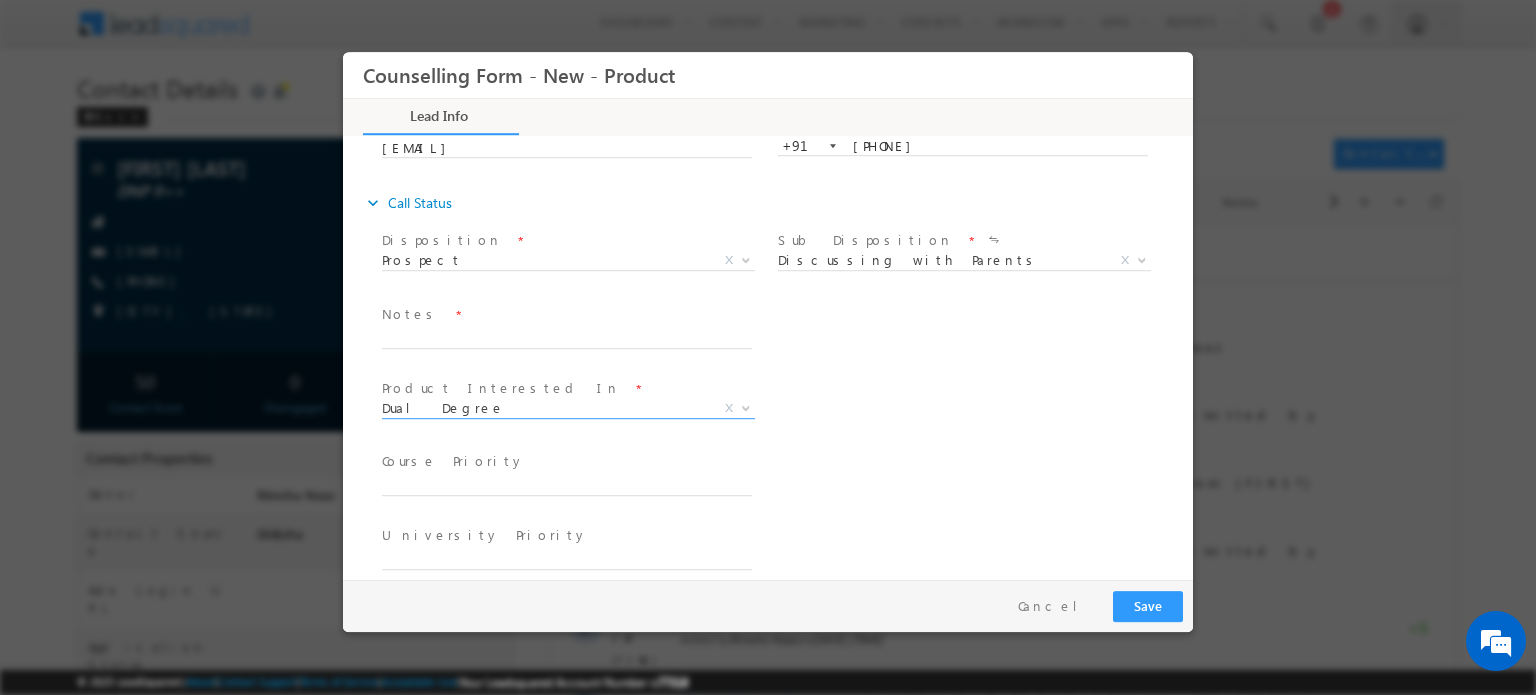 scroll, scrollTop: 367, scrollLeft: 0, axis: vertical 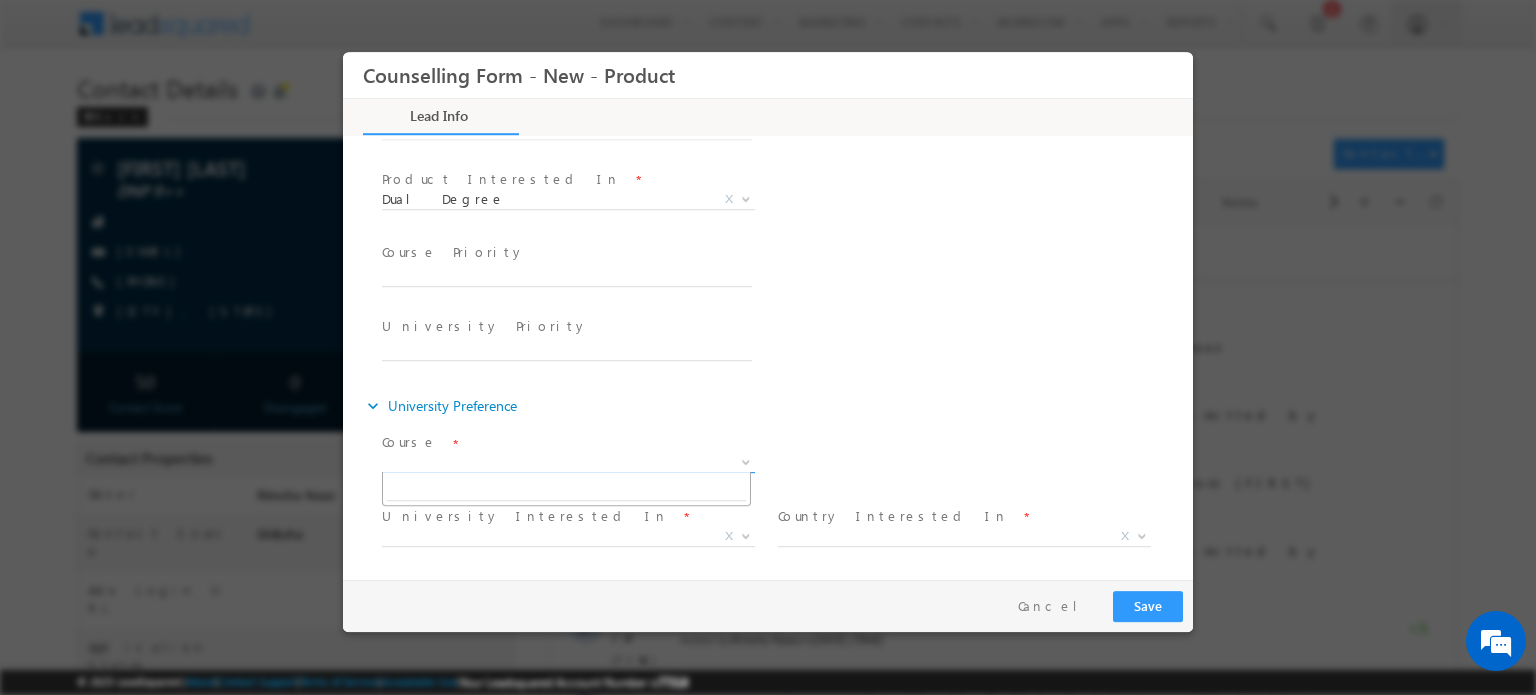 click on "X" at bounding box center (568, 462) 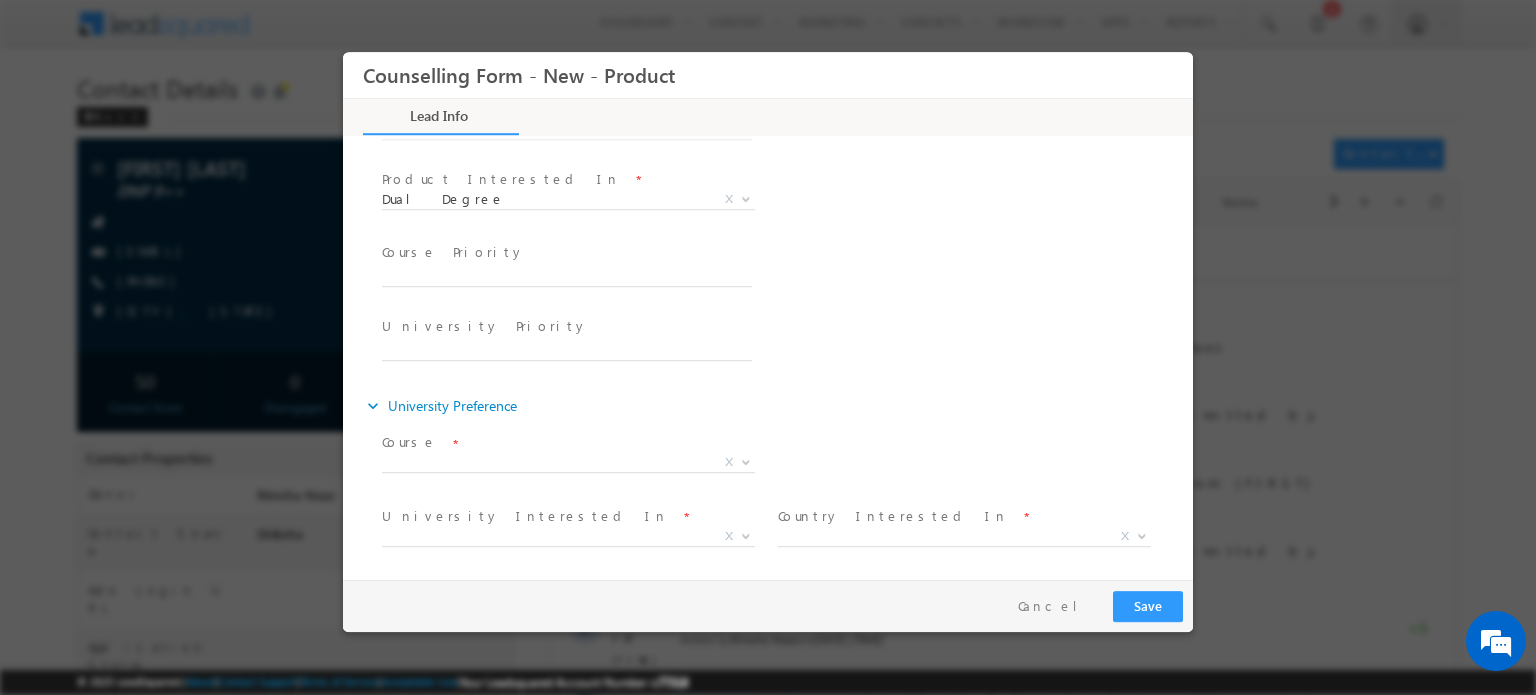 click on "University Priority
*" at bounding box center (785, 348) 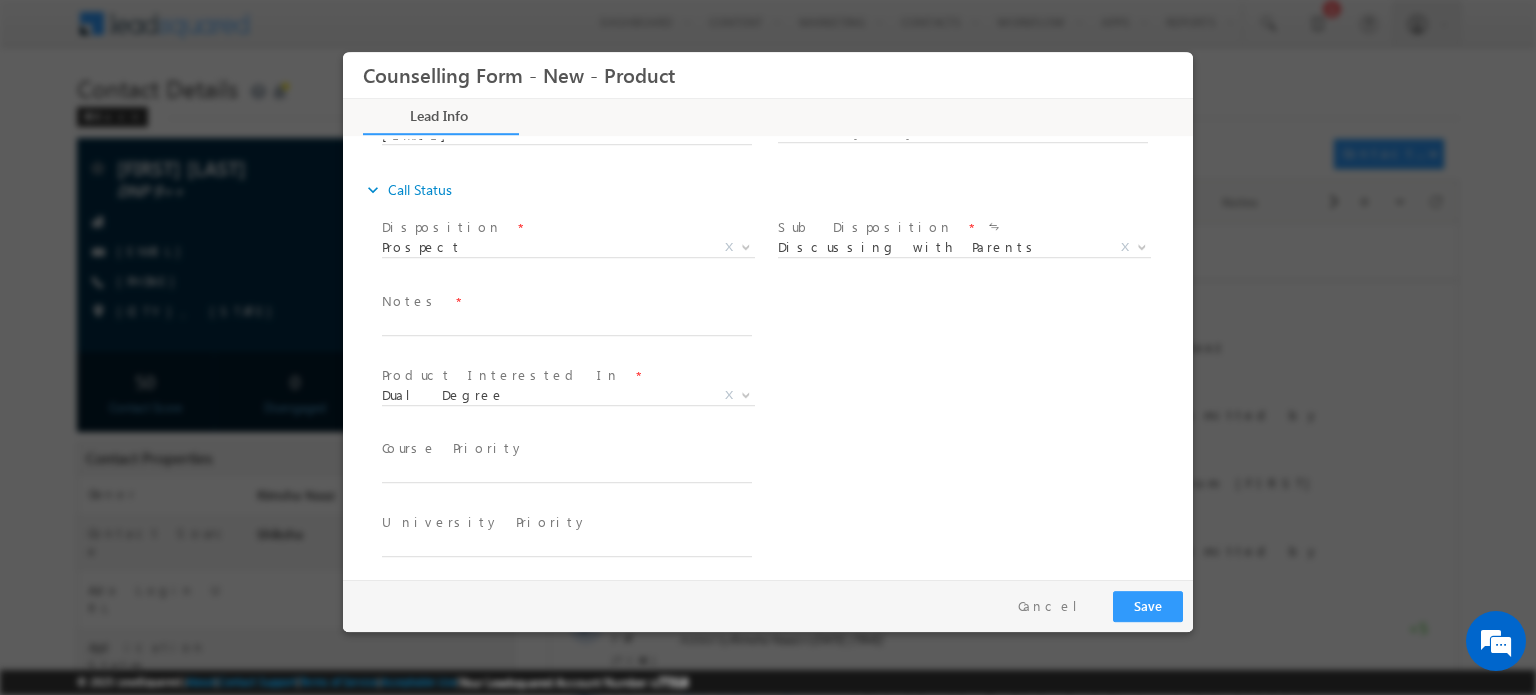 scroll, scrollTop: 167, scrollLeft: 0, axis: vertical 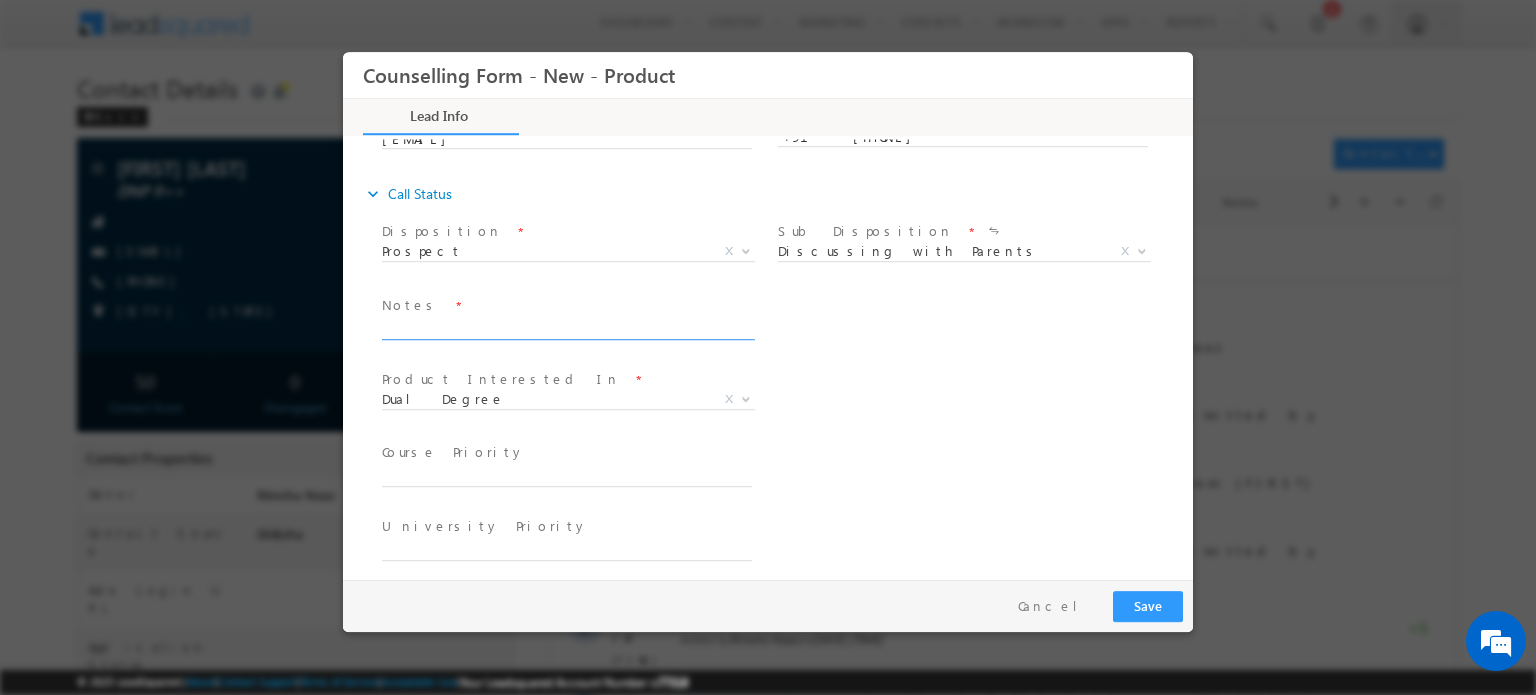 click at bounding box center [567, 327] 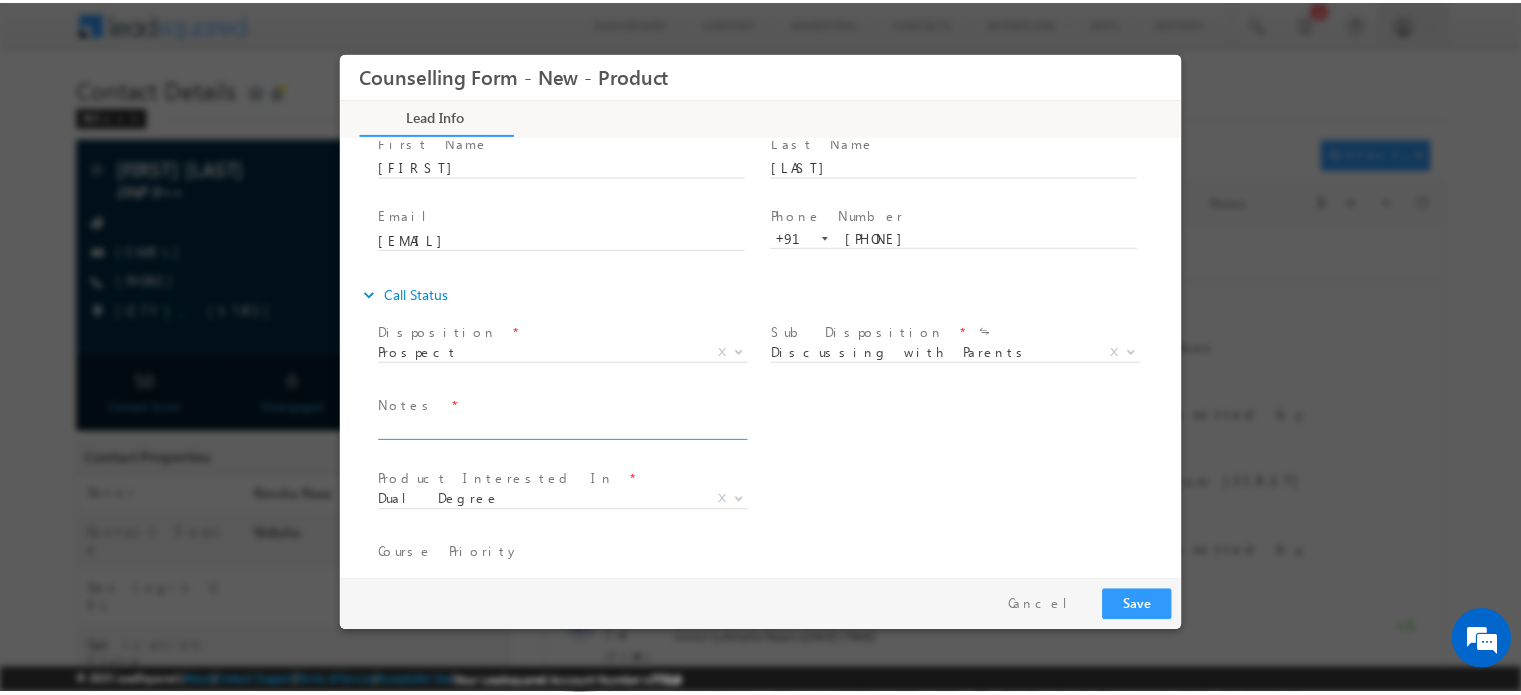 scroll, scrollTop: 0, scrollLeft: 0, axis: both 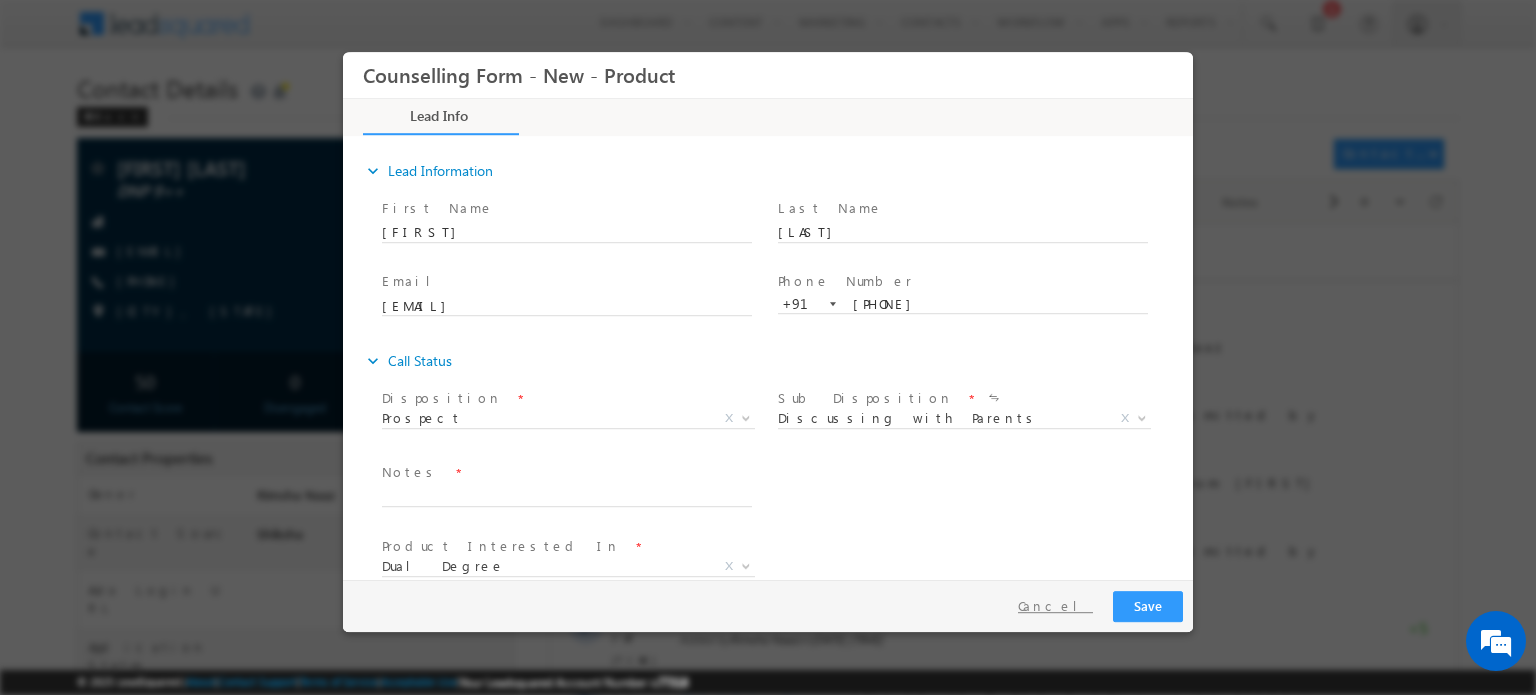click on "Cancel" at bounding box center (1055, 605) 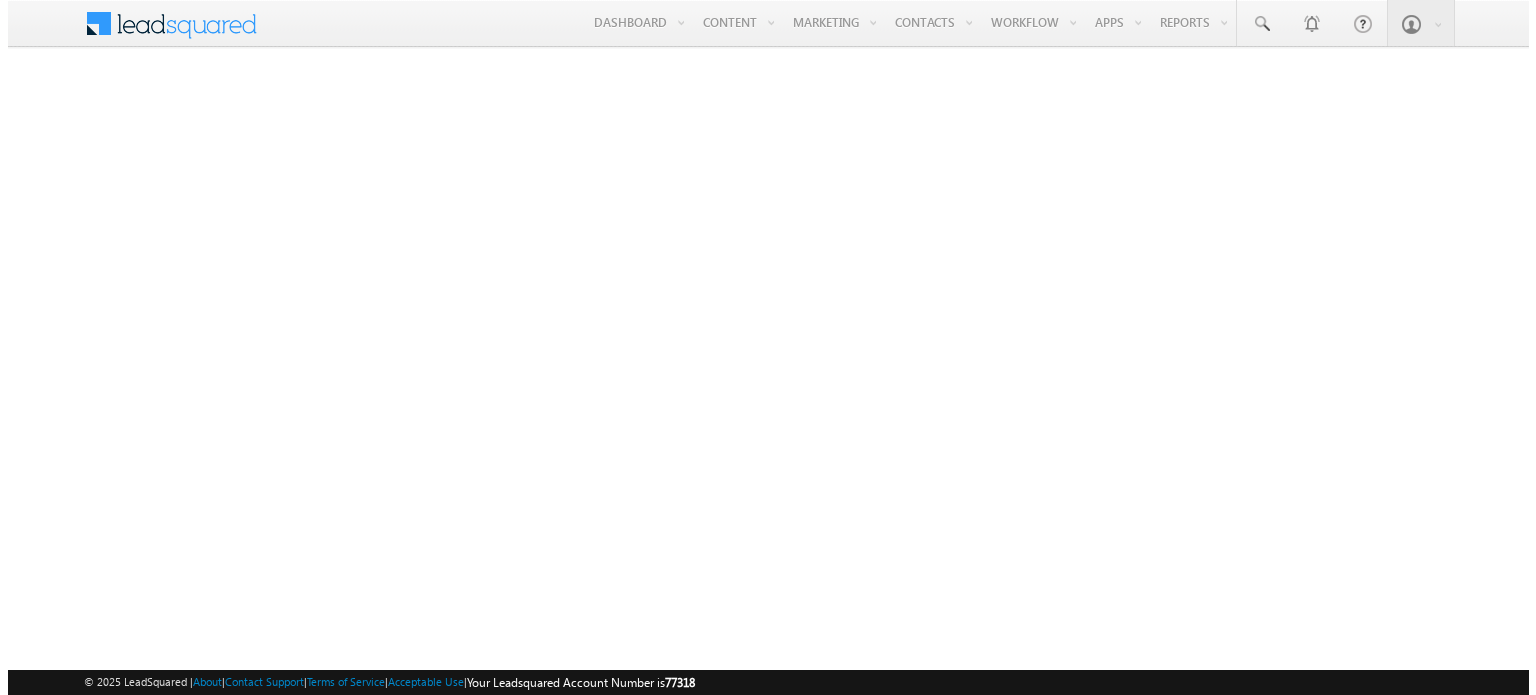 scroll, scrollTop: 0, scrollLeft: 0, axis: both 